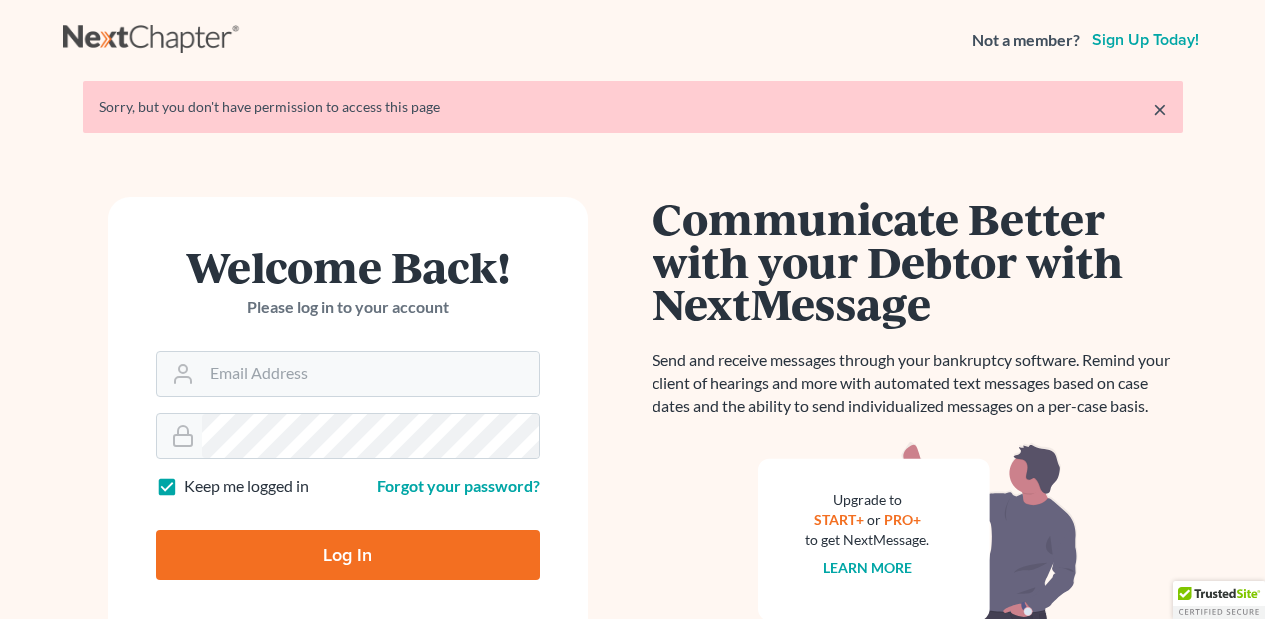 scroll, scrollTop: 0, scrollLeft: 0, axis: both 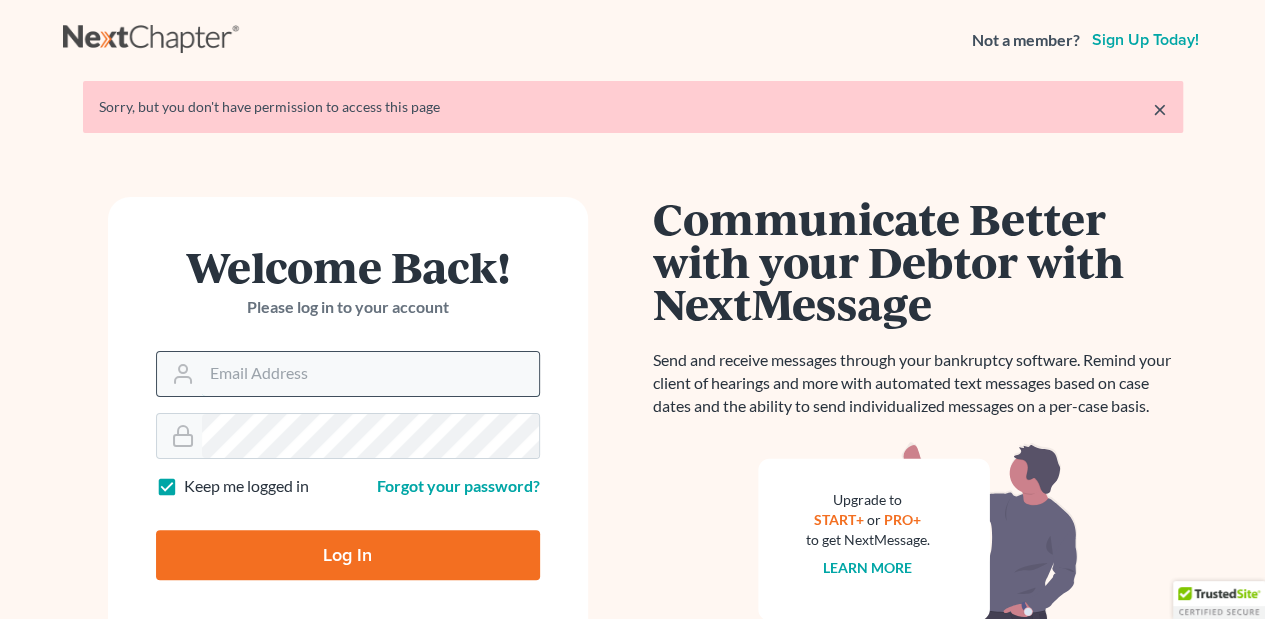 click on "Email Address" at bounding box center [370, 374] 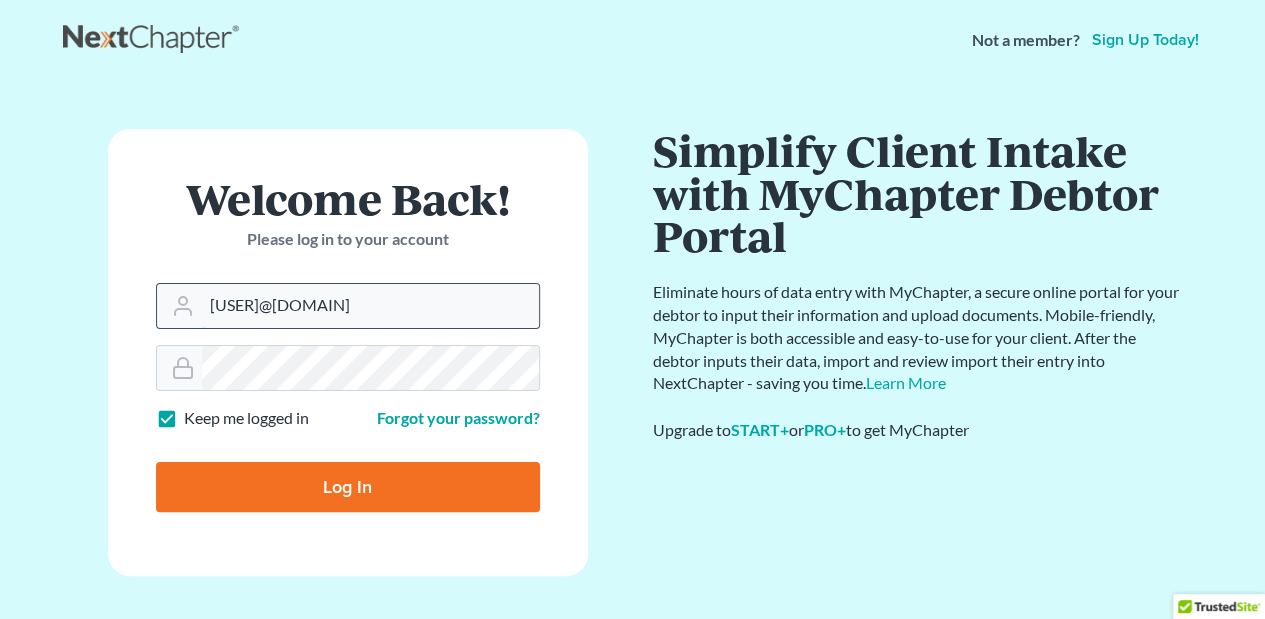 type on "pnocera@lbretta.com" 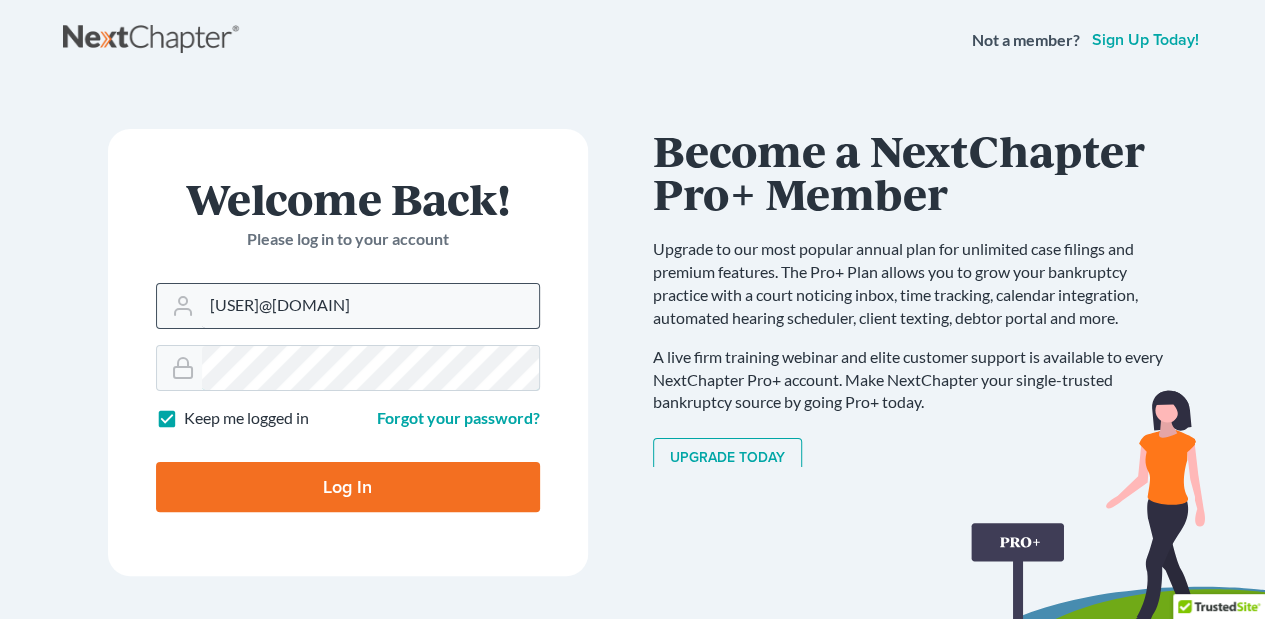 click on "Log In" at bounding box center (348, 487) 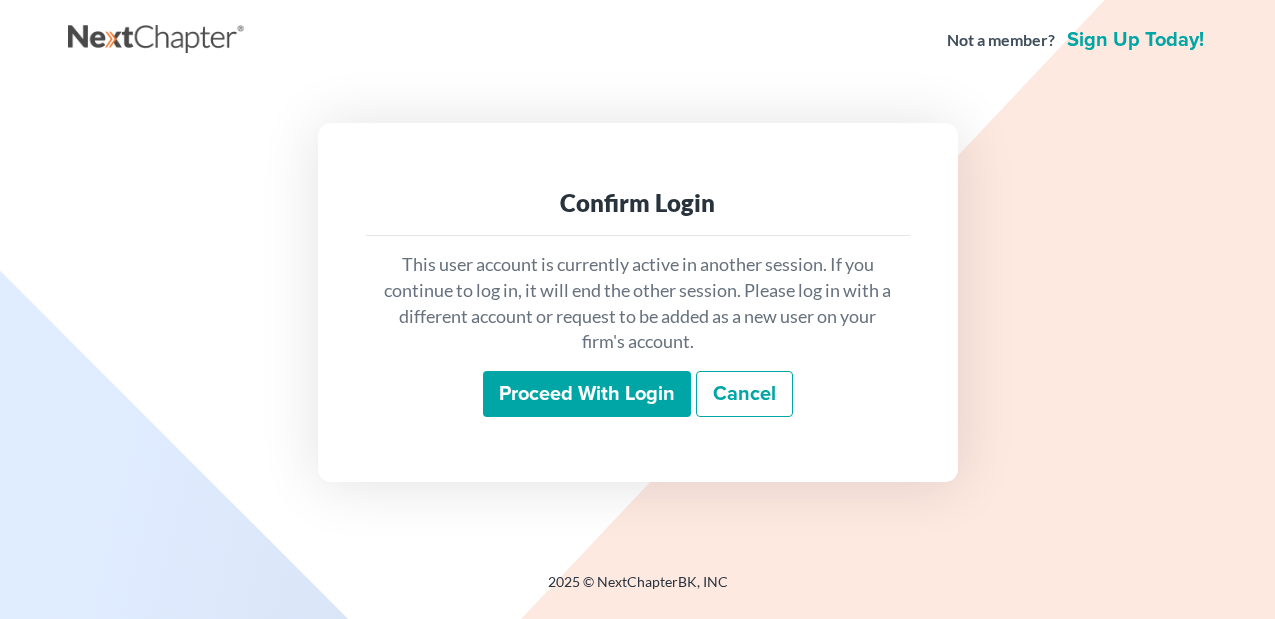 scroll, scrollTop: 0, scrollLeft: 0, axis: both 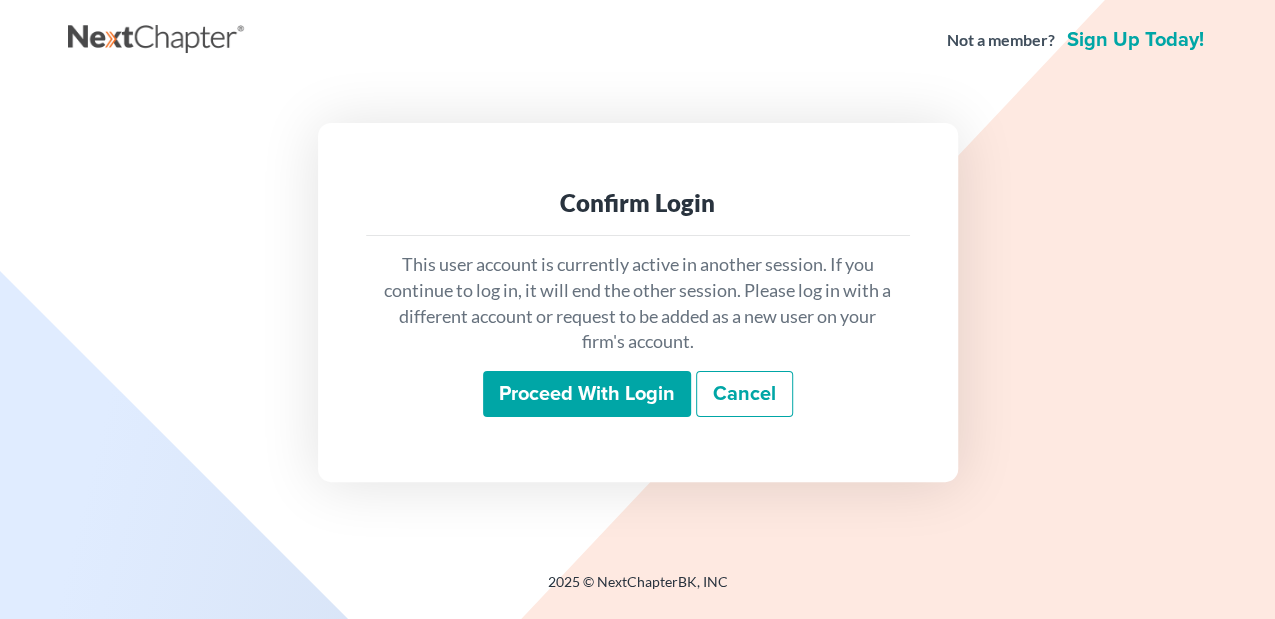 click on "Proceed with login" at bounding box center [587, 394] 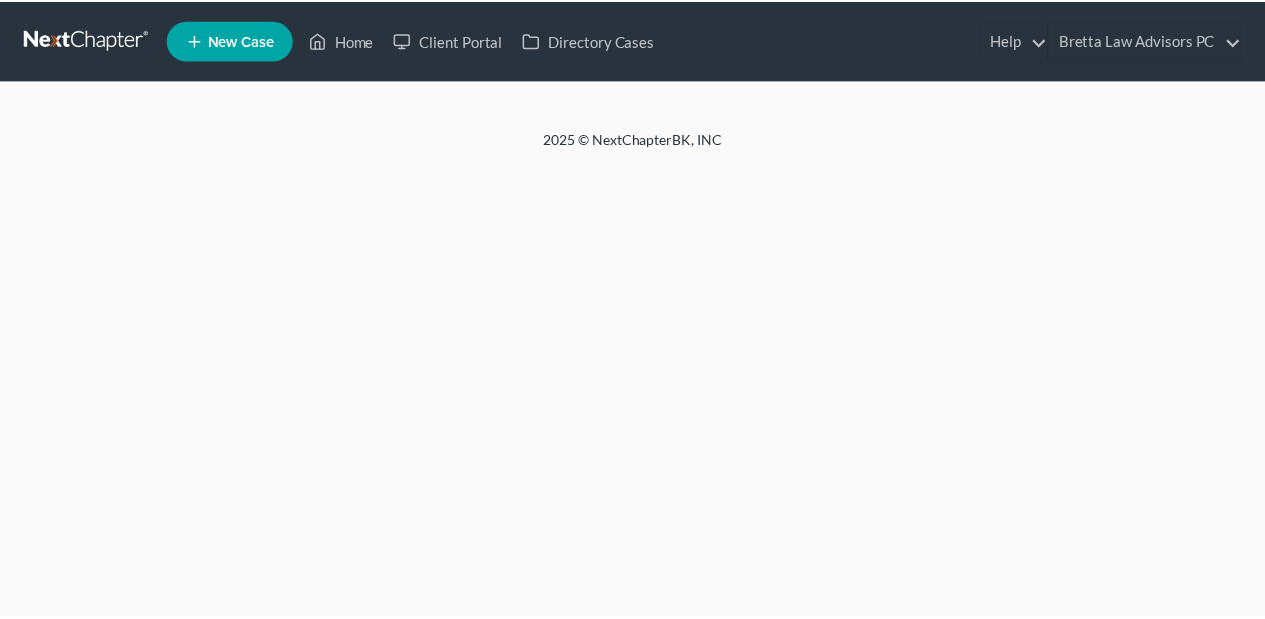 scroll, scrollTop: 0, scrollLeft: 0, axis: both 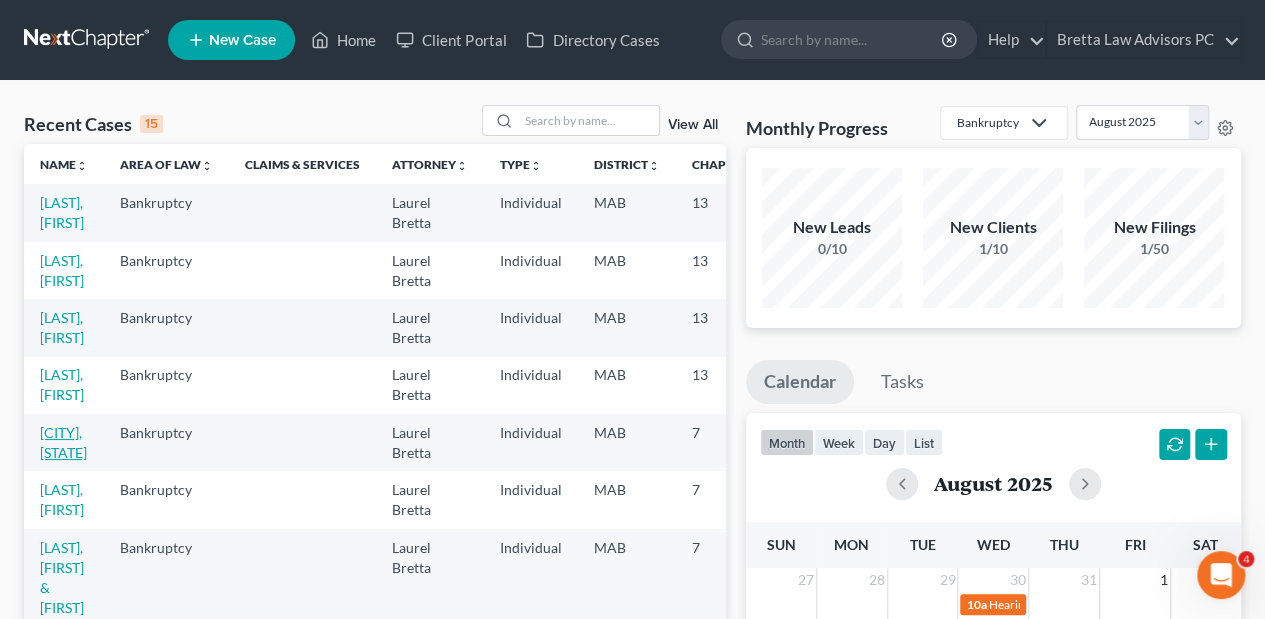 click on "[CITY], [STATE]" at bounding box center (63, 442) 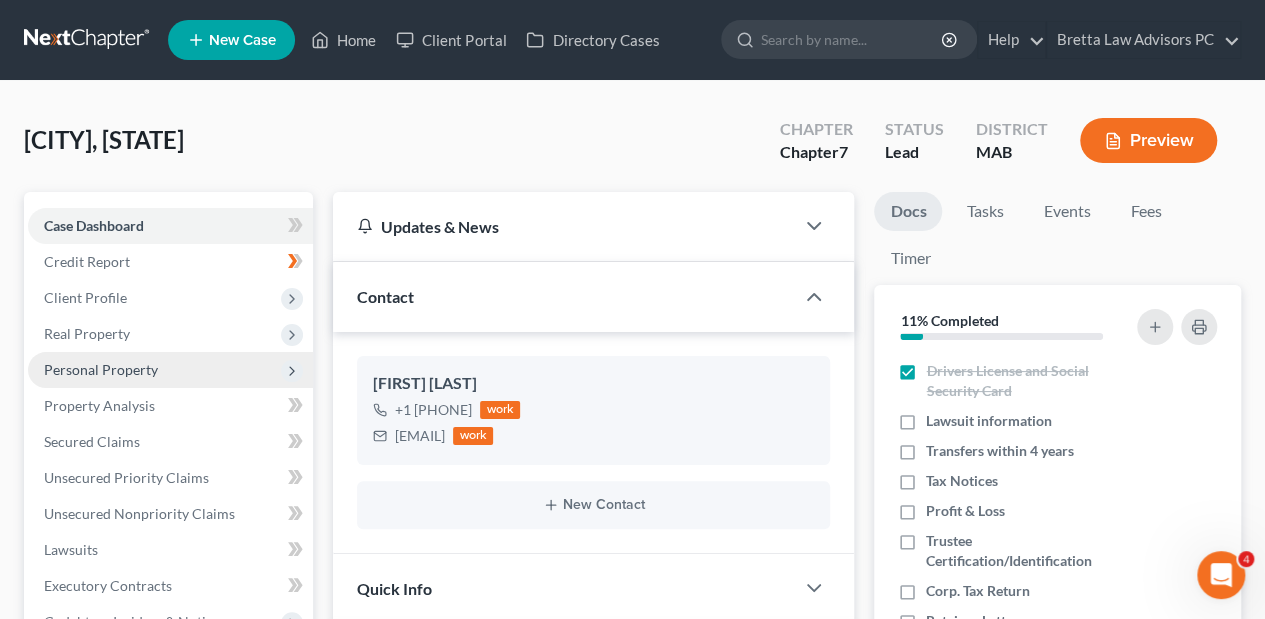 scroll, scrollTop: 596, scrollLeft: 0, axis: vertical 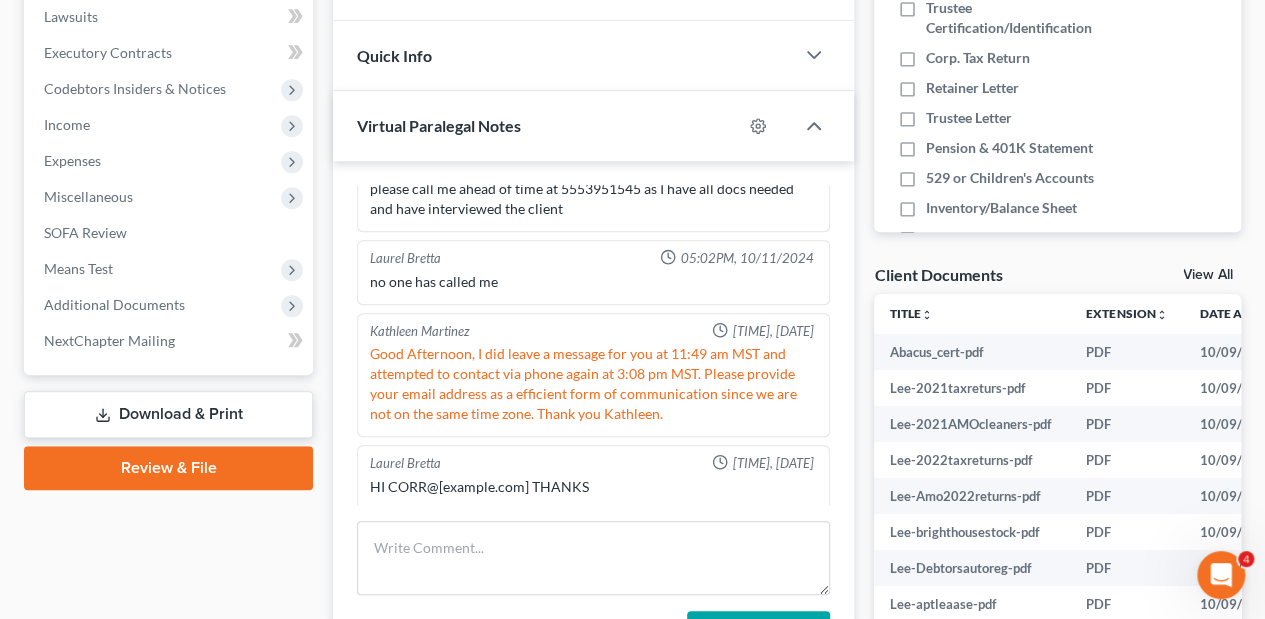 click on "Download & Print" at bounding box center (168, 414) 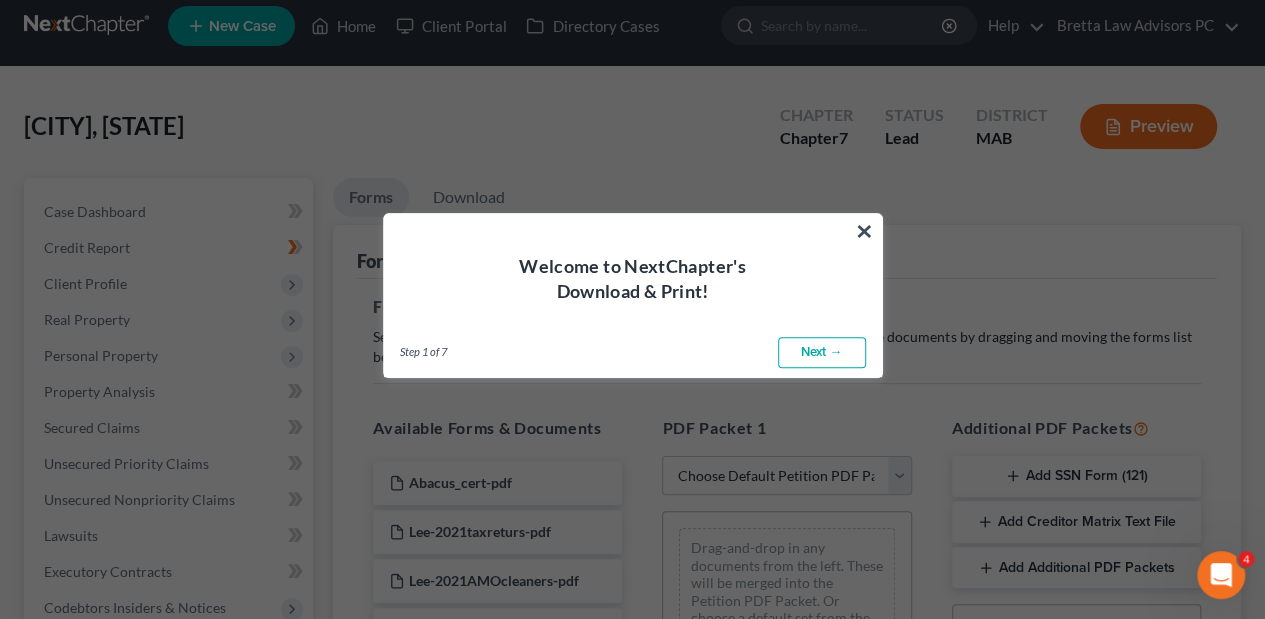 scroll, scrollTop: 0, scrollLeft: 0, axis: both 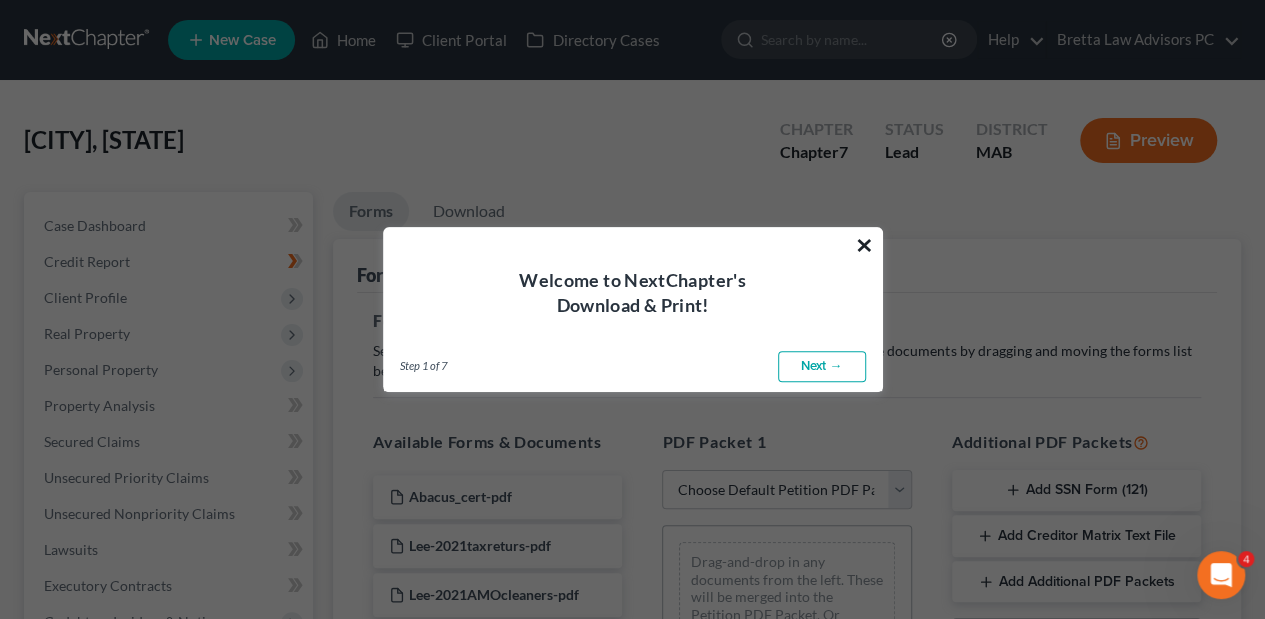 click on "×" at bounding box center [864, 245] 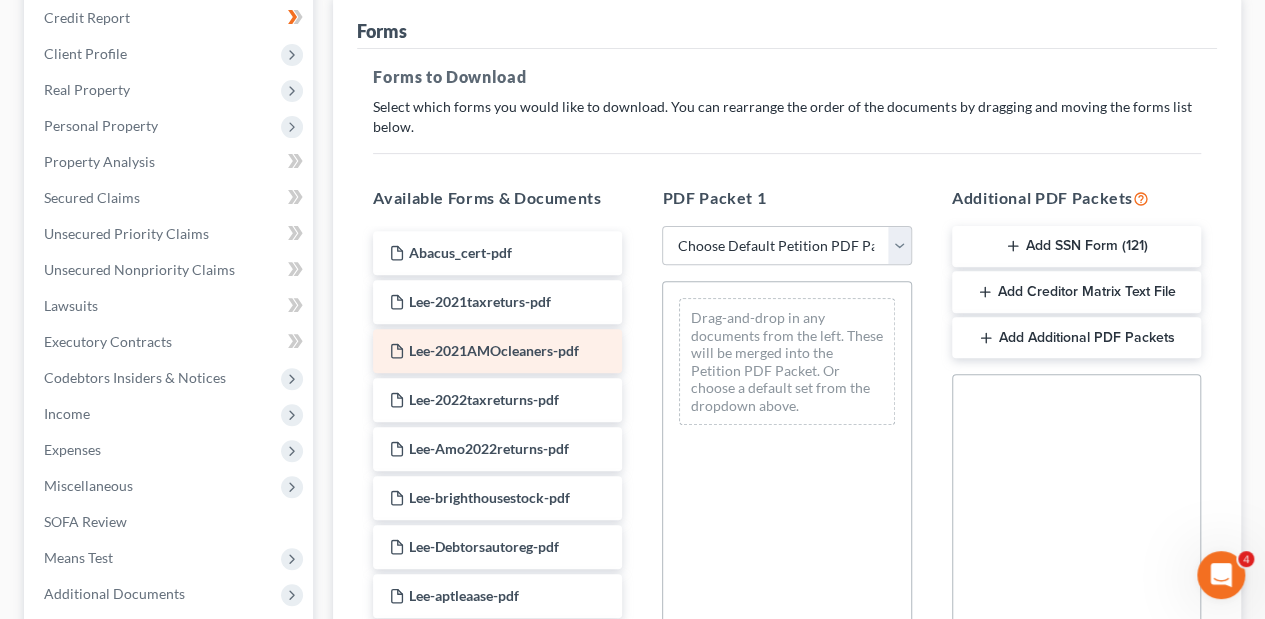 scroll, scrollTop: 266, scrollLeft: 0, axis: vertical 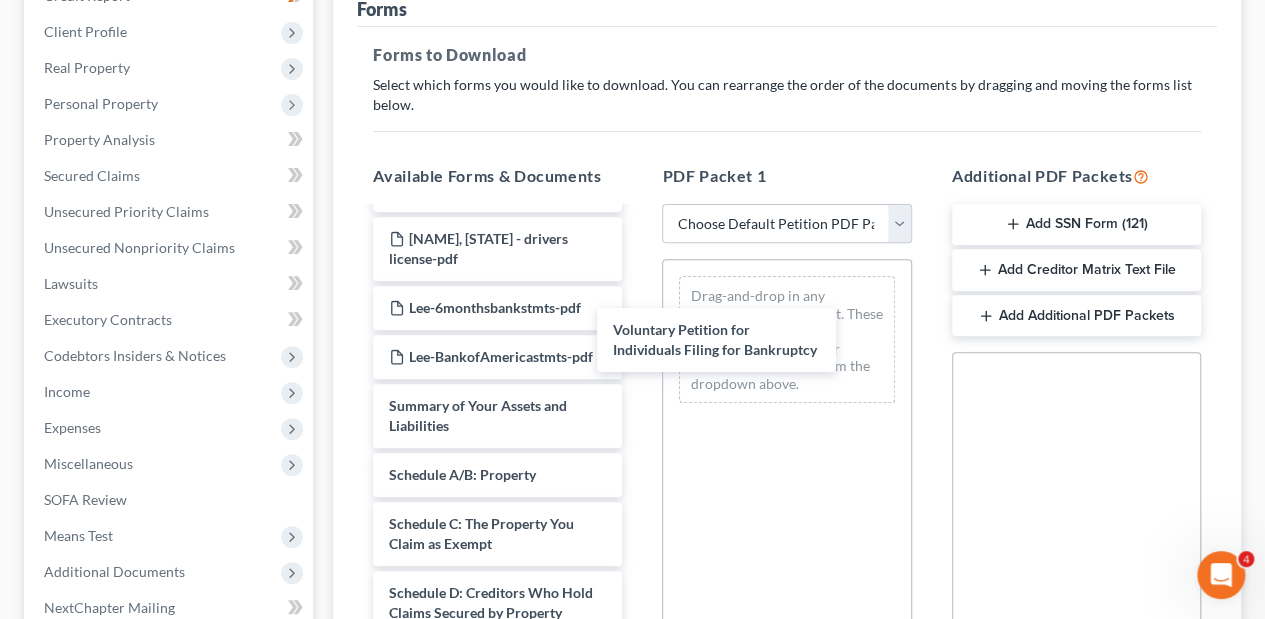 drag, startPoint x: 524, startPoint y: 390, endPoint x: 754, endPoint y: 326, distance: 238.73836 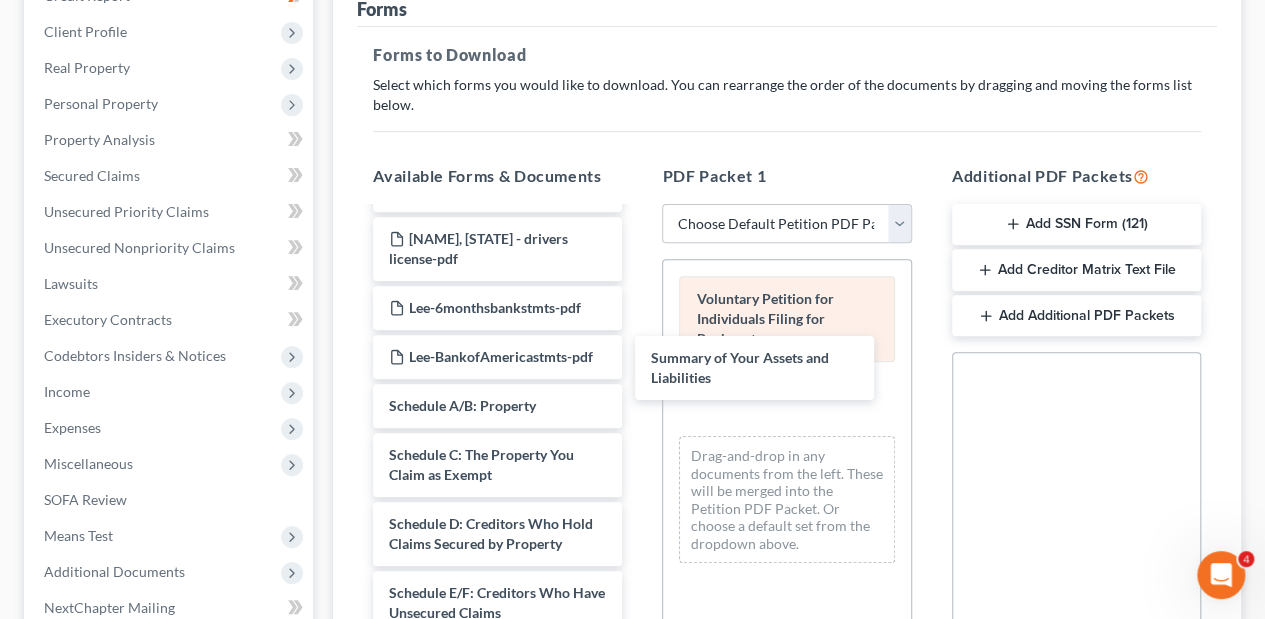 drag, startPoint x: 480, startPoint y: 390, endPoint x: 746, endPoint y: 358, distance: 267.9179 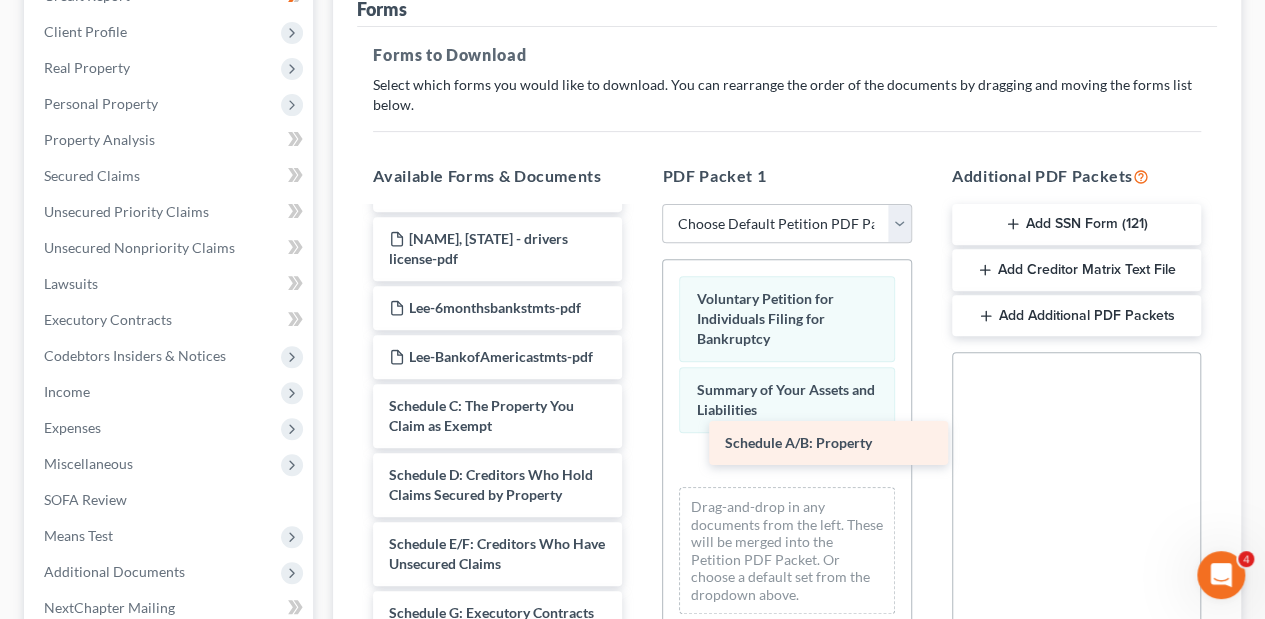 drag, startPoint x: 532, startPoint y: 393, endPoint x: 871, endPoint y: 452, distance: 344.09592 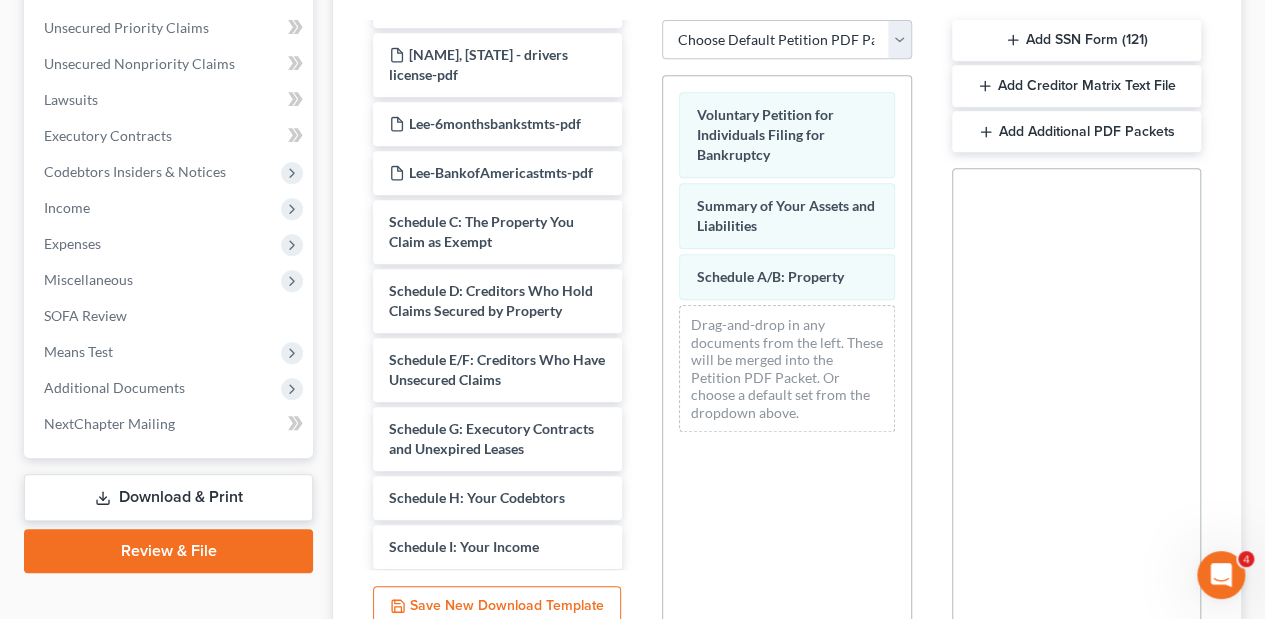 scroll, scrollTop: 466, scrollLeft: 0, axis: vertical 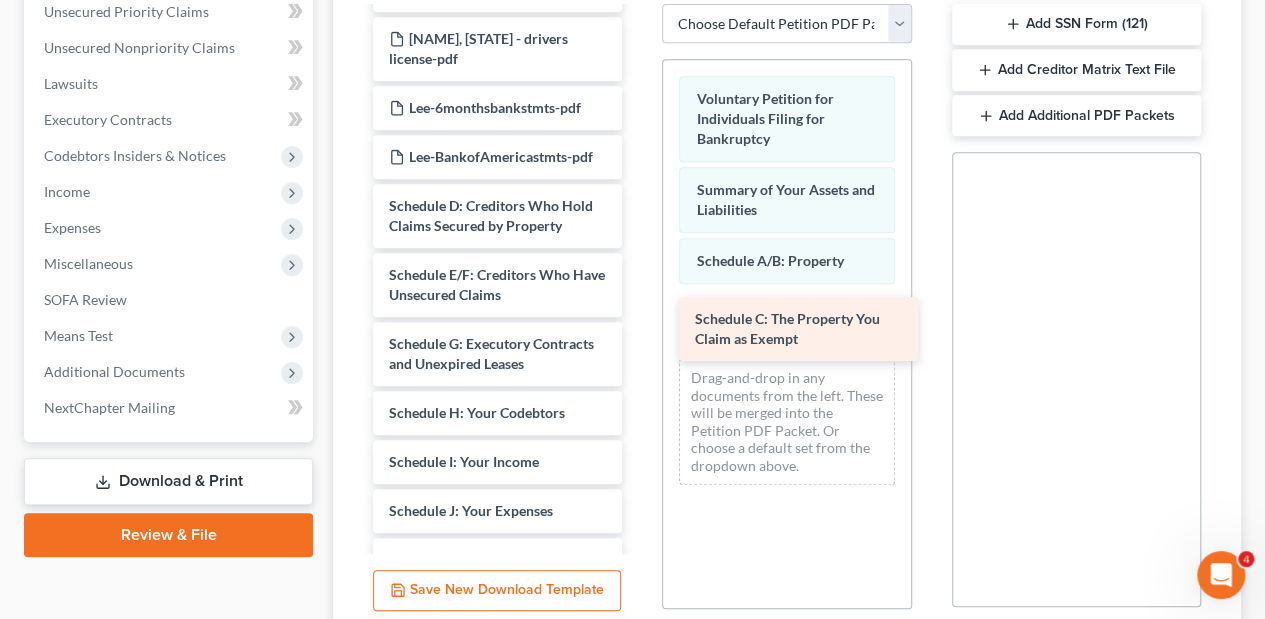 drag, startPoint x: 538, startPoint y: 193, endPoint x: 844, endPoint y: 328, distance: 334.45627 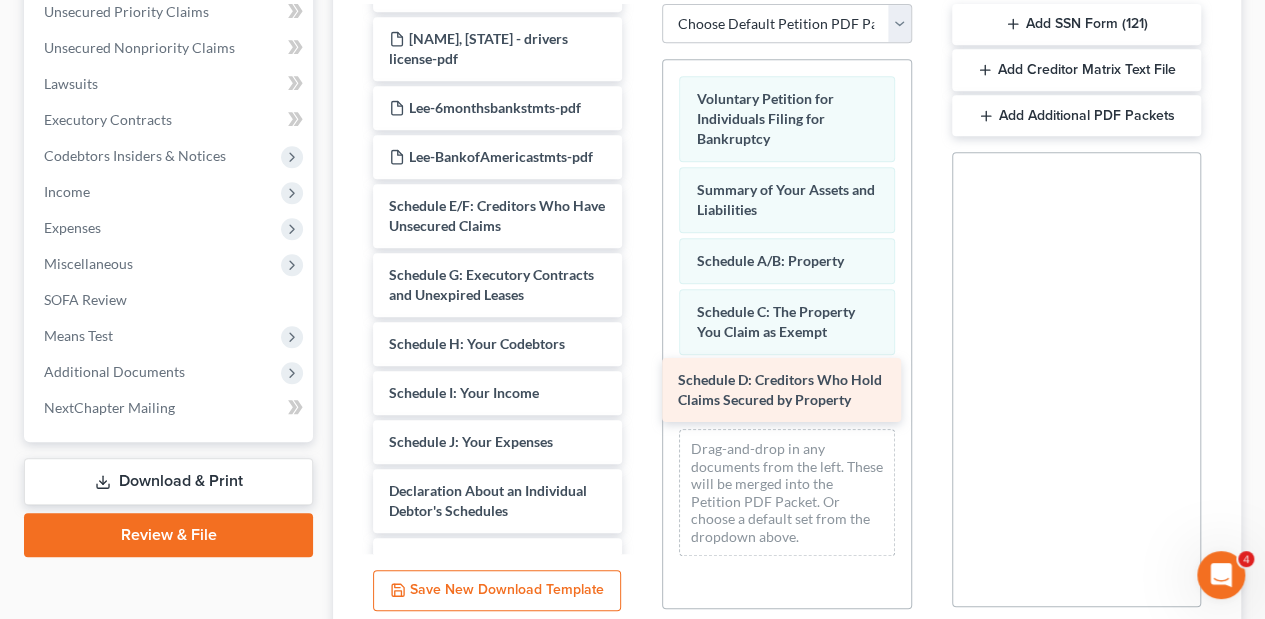 drag, startPoint x: 545, startPoint y: 194, endPoint x: 834, endPoint y: 390, distance: 349.1948 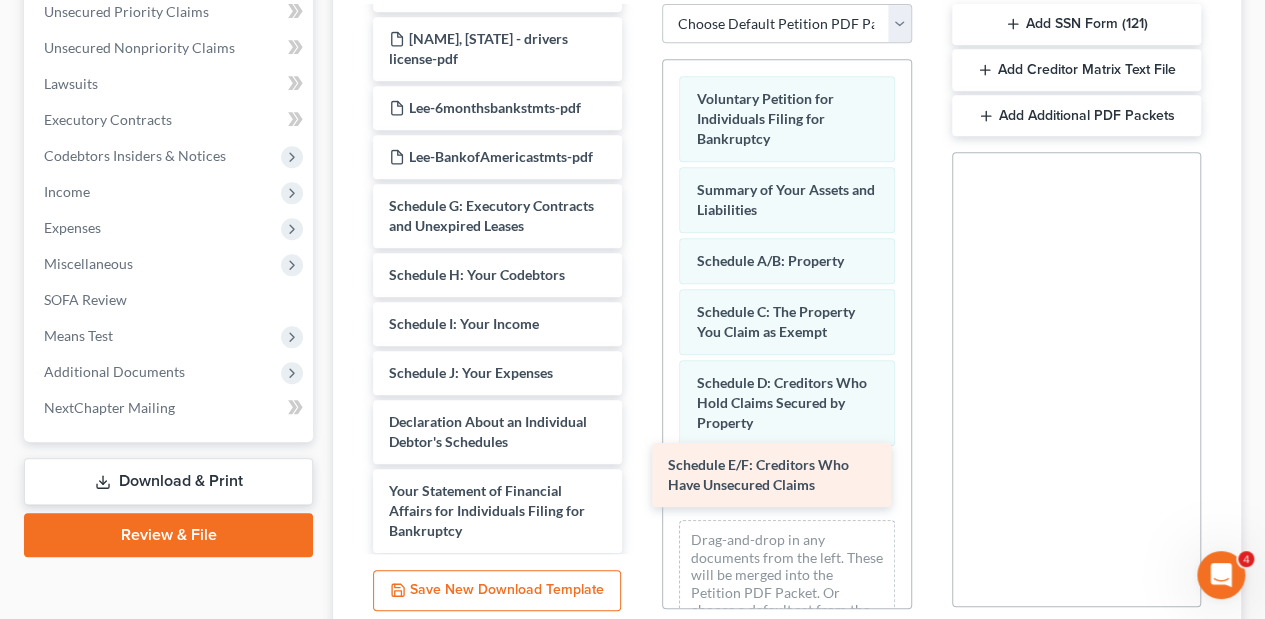 drag, startPoint x: 563, startPoint y: 195, endPoint x: 839, endPoint y: 469, distance: 388.91132 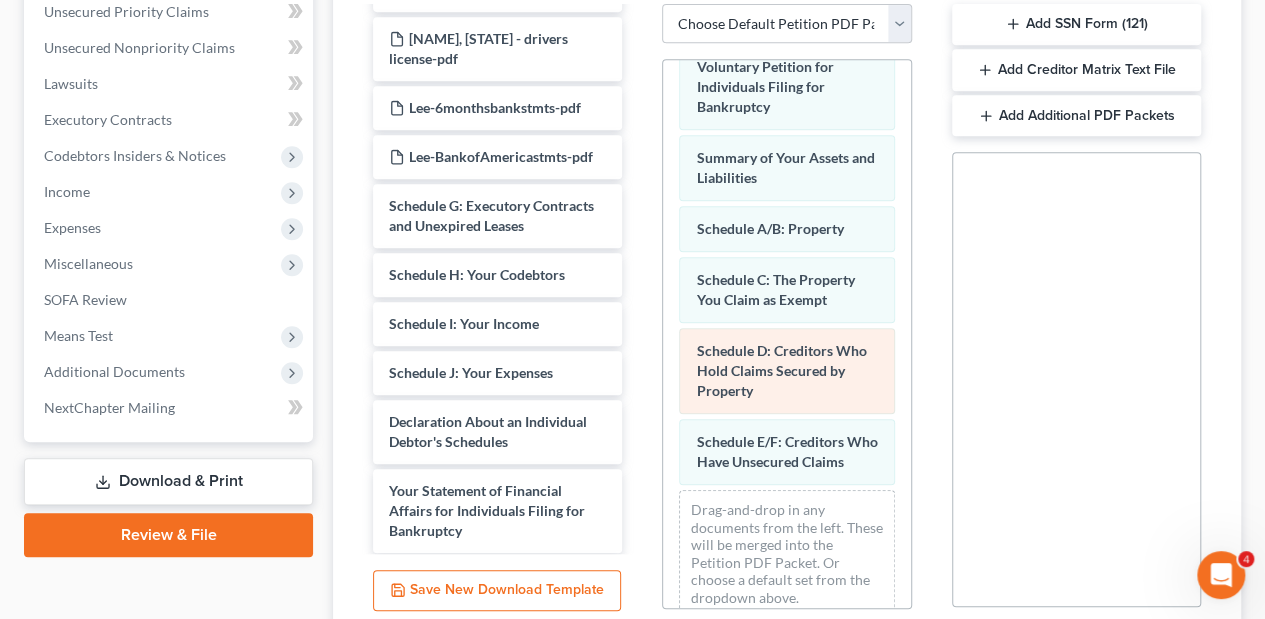 scroll, scrollTop: 72, scrollLeft: 0, axis: vertical 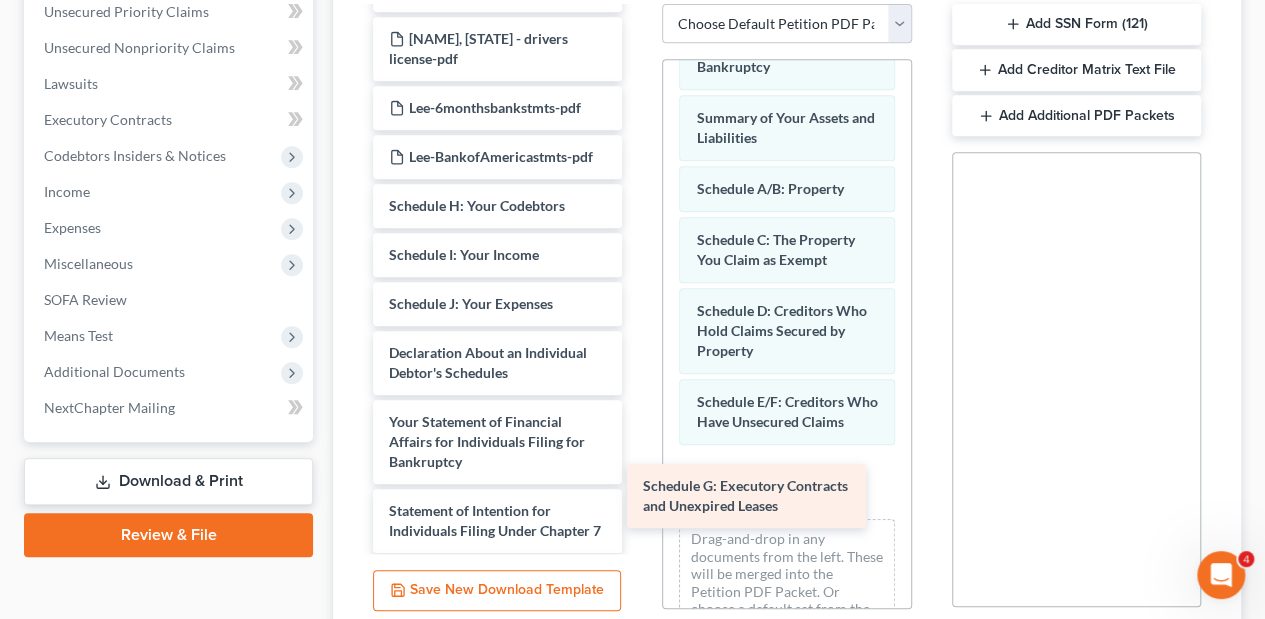 drag, startPoint x: 582, startPoint y: 194, endPoint x: 836, endPoint y: 496, distance: 394.61374 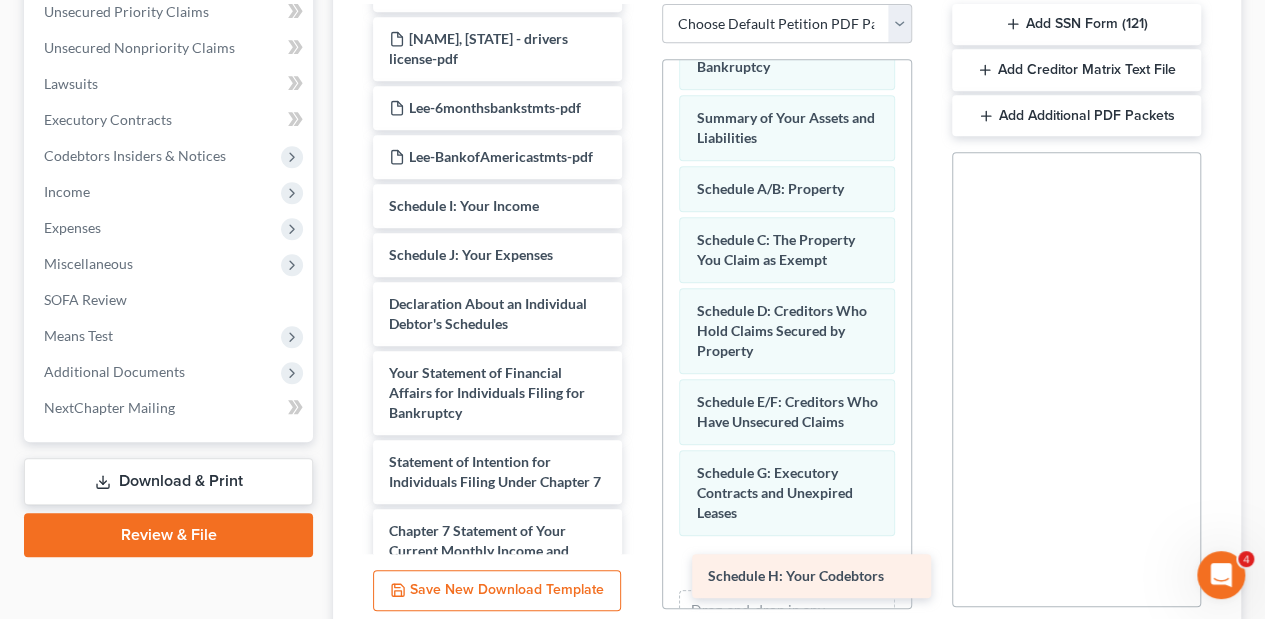 drag, startPoint x: 507, startPoint y: 181, endPoint x: 796, endPoint y: 543, distance: 463.2116 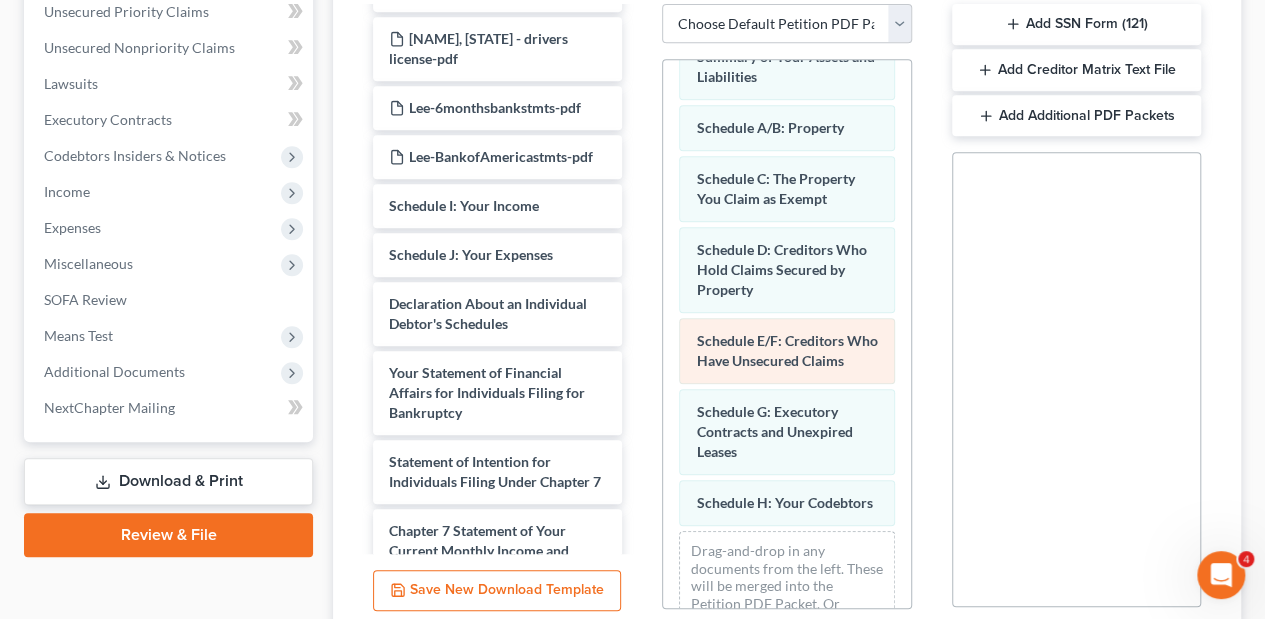 scroll, scrollTop: 232, scrollLeft: 0, axis: vertical 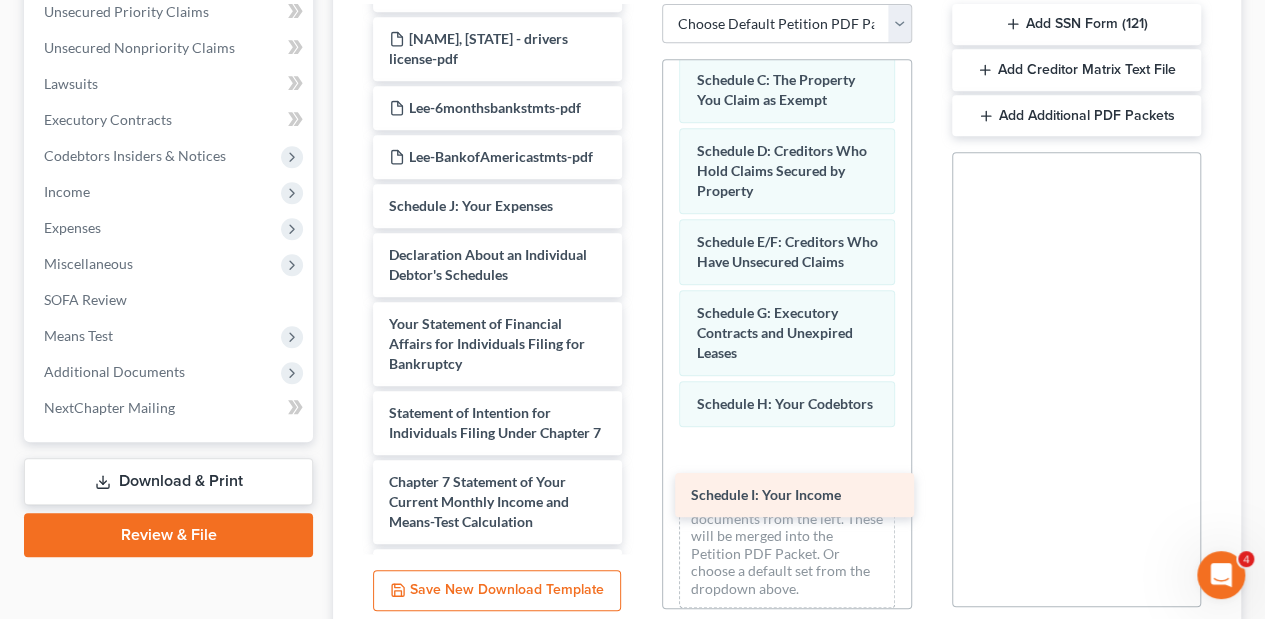 drag, startPoint x: 536, startPoint y: 178, endPoint x: 838, endPoint y: 489, distance: 433.50317 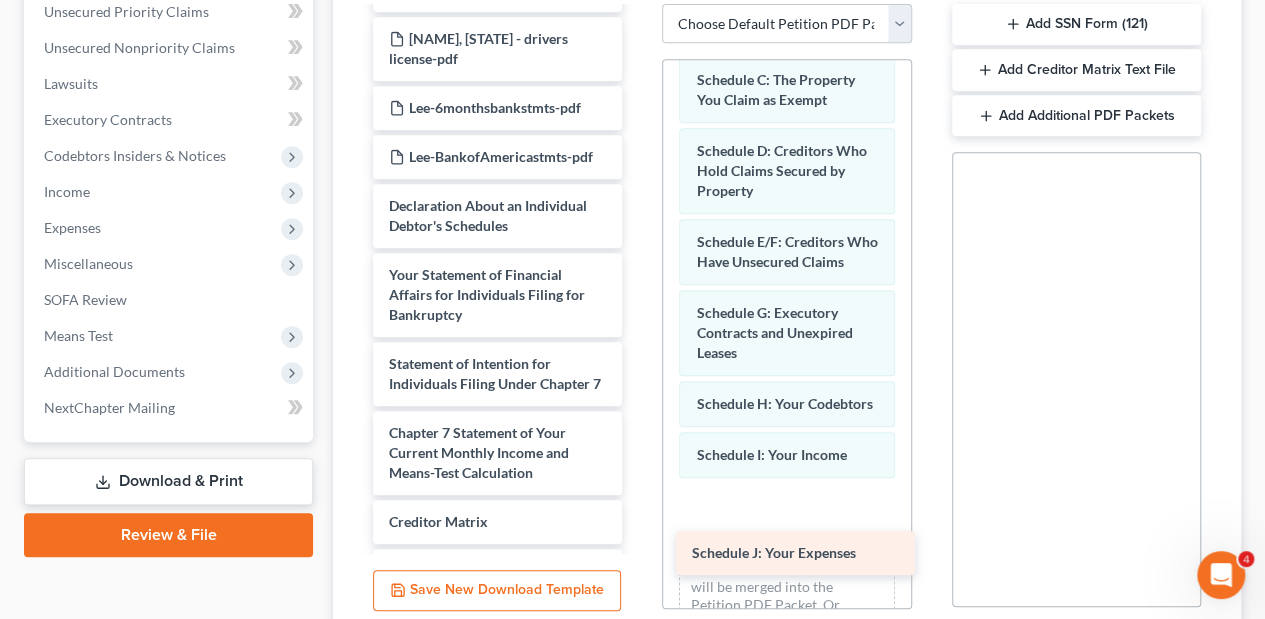 drag, startPoint x: 534, startPoint y: 178, endPoint x: 824, endPoint y: 538, distance: 462.27698 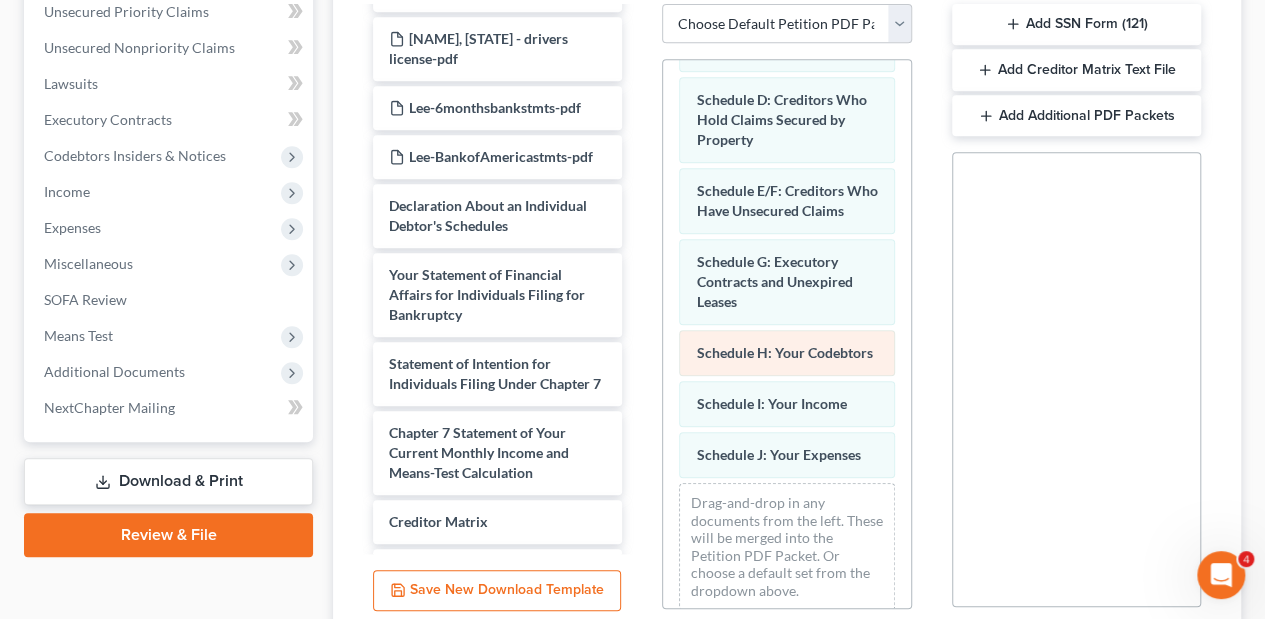 scroll, scrollTop: 333, scrollLeft: 0, axis: vertical 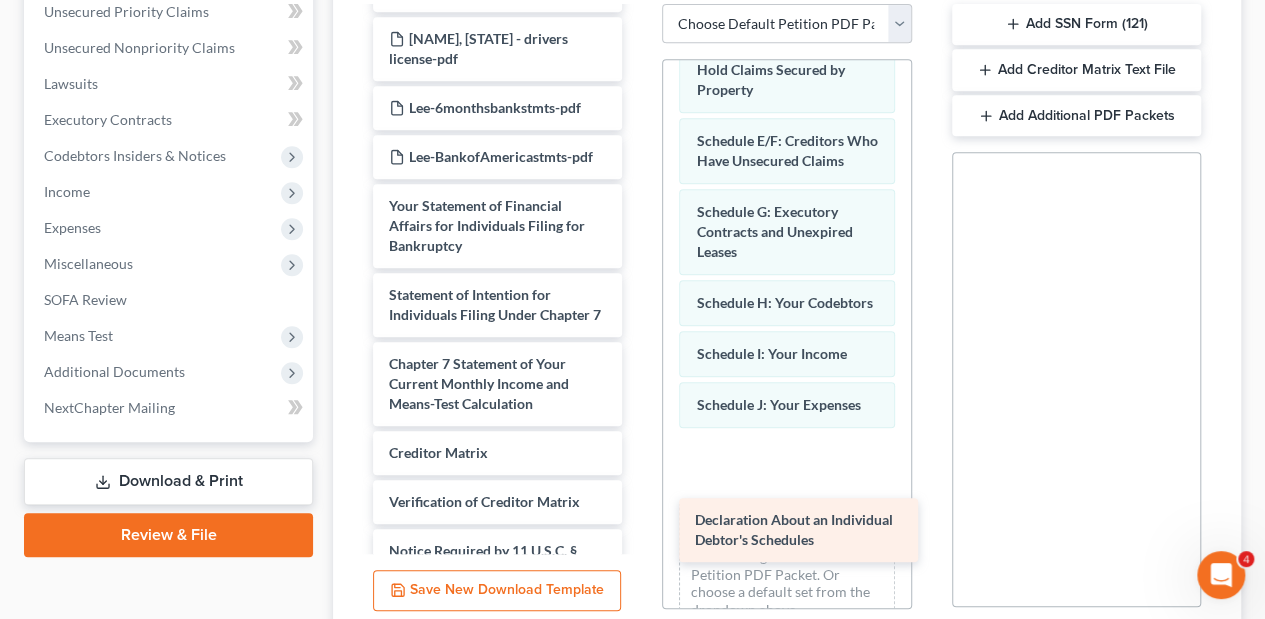 drag, startPoint x: 518, startPoint y: 198, endPoint x: 818, endPoint y: 529, distance: 446.7225 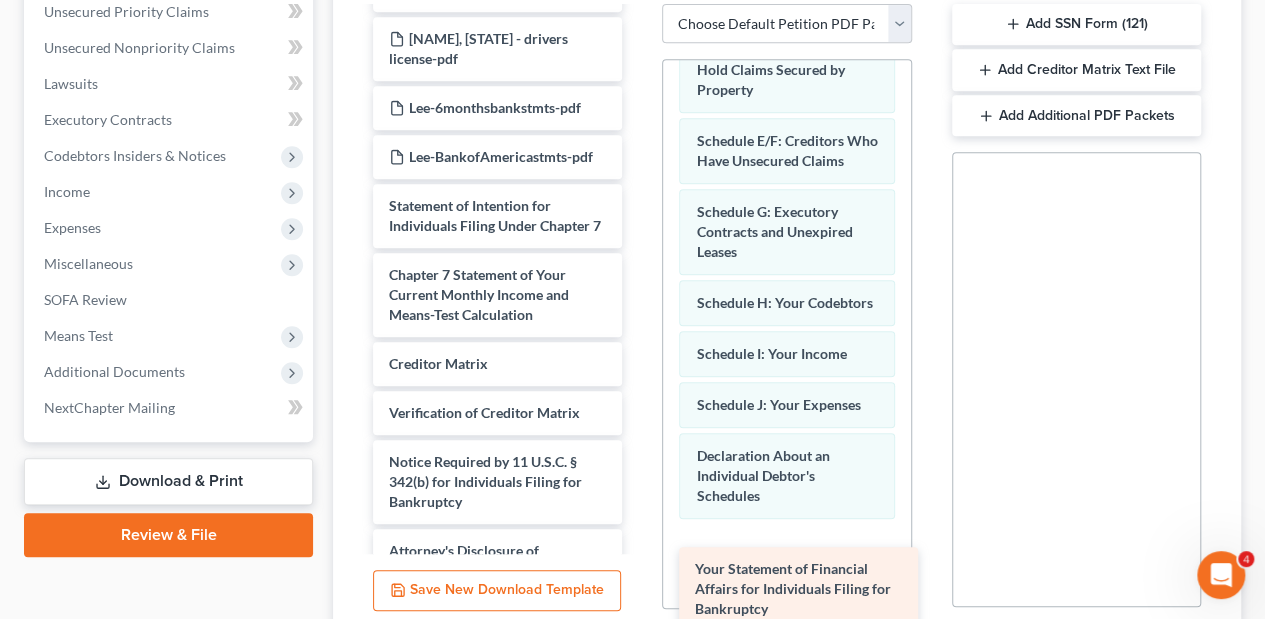 drag, startPoint x: 555, startPoint y: 212, endPoint x: 844, endPoint y: 571, distance: 460.8709 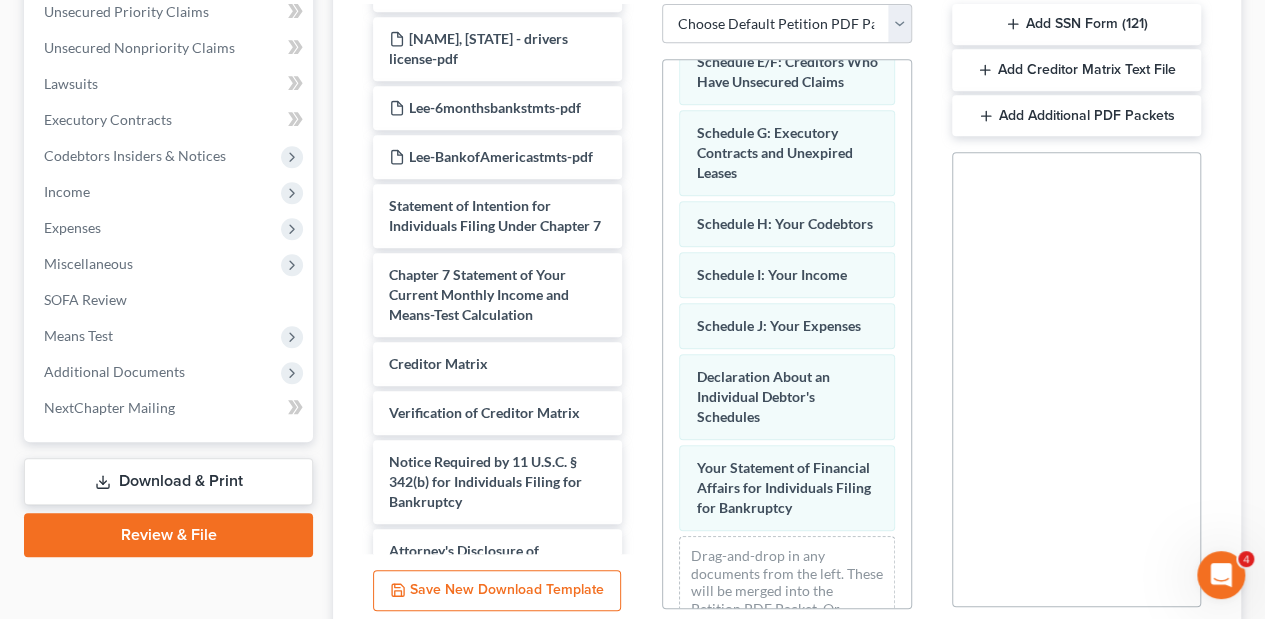 scroll, scrollTop: 534, scrollLeft: 0, axis: vertical 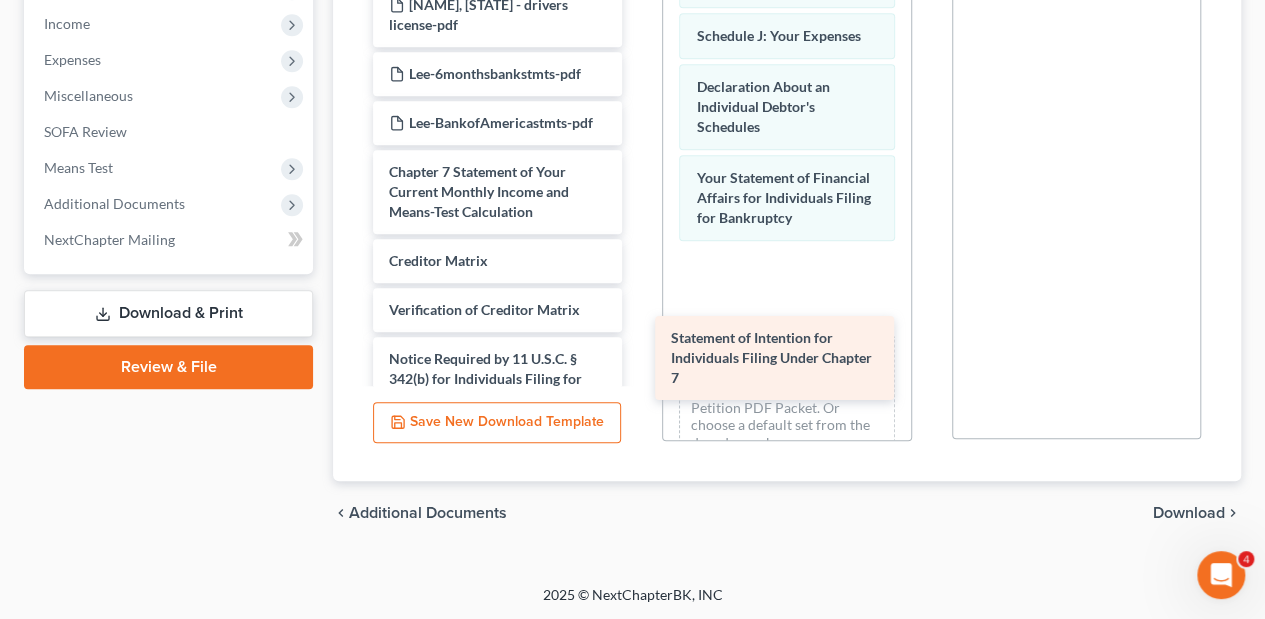 drag, startPoint x: 538, startPoint y: 165, endPoint x: 804, endPoint y: 308, distance: 302.00165 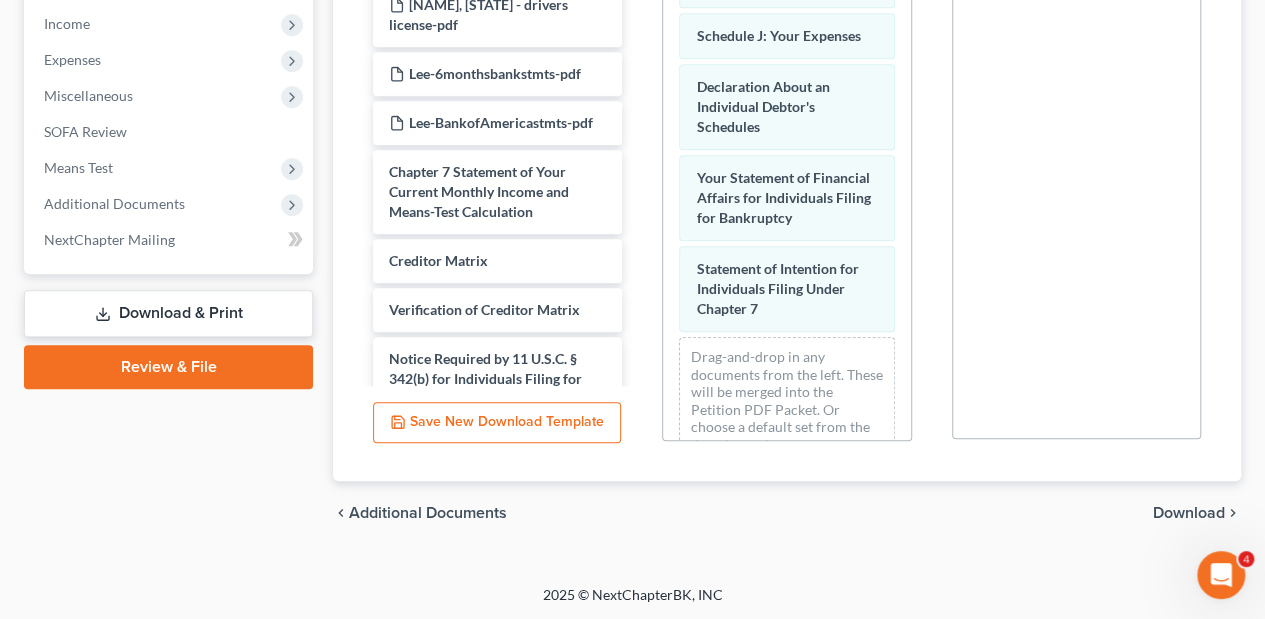 scroll, scrollTop: 466, scrollLeft: 0, axis: vertical 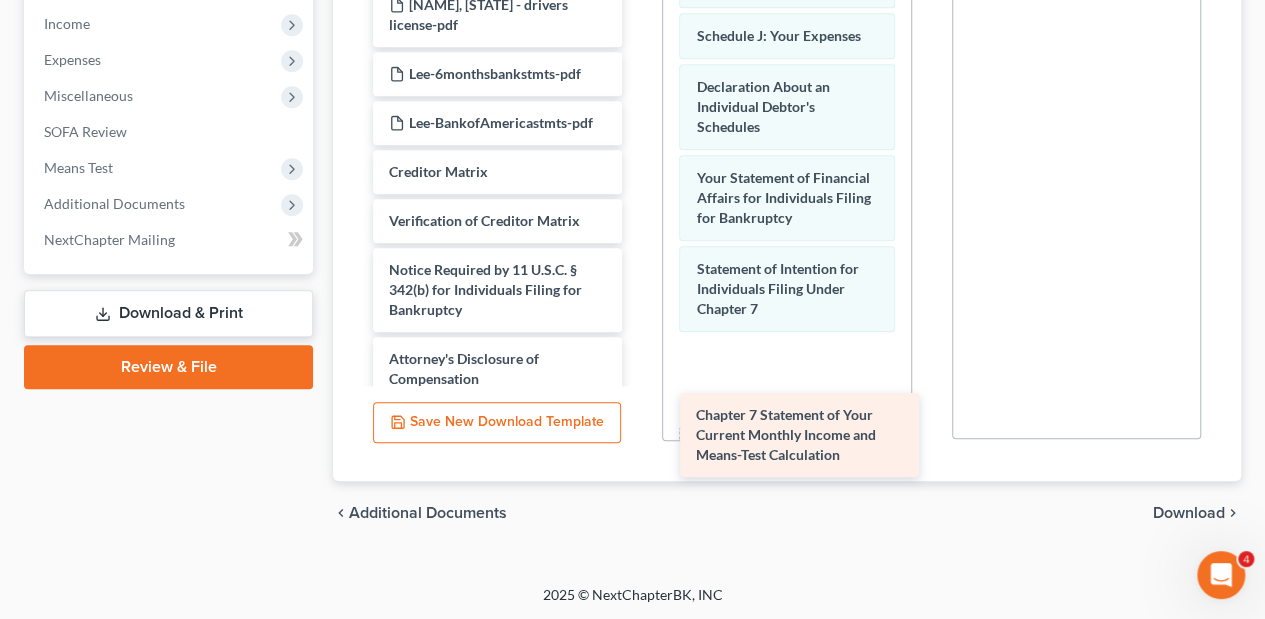 drag, startPoint x: 580, startPoint y: 167, endPoint x: 872, endPoint y: 416, distance: 383.75122 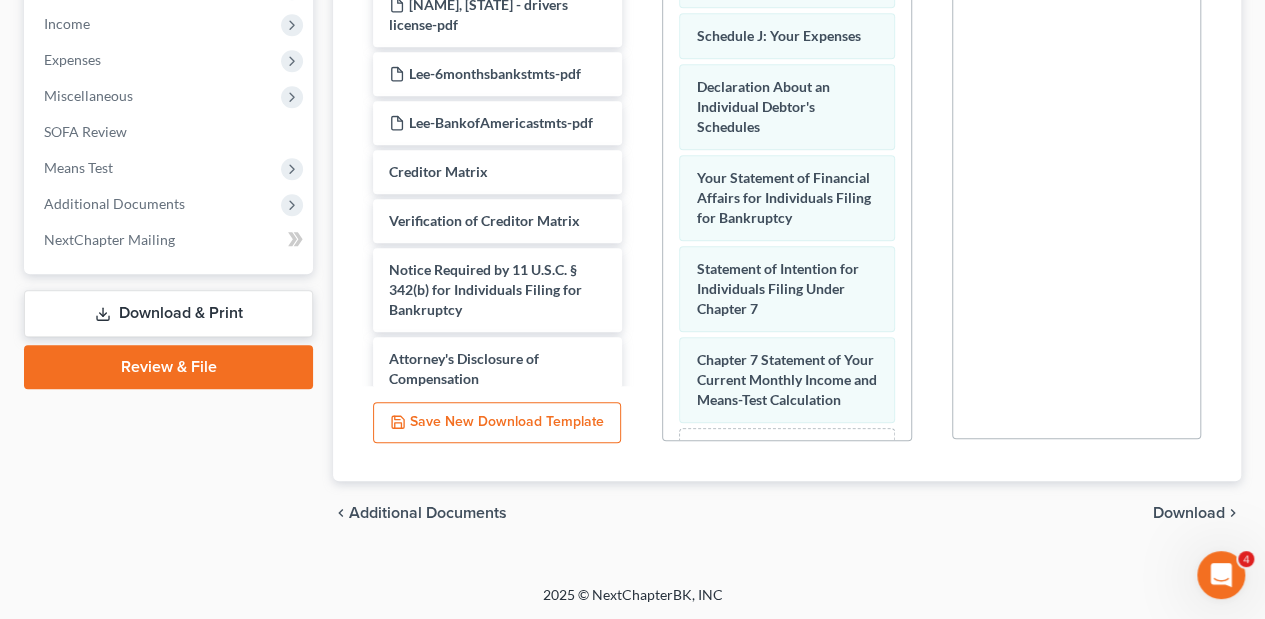 scroll, scrollTop: 734, scrollLeft: 0, axis: vertical 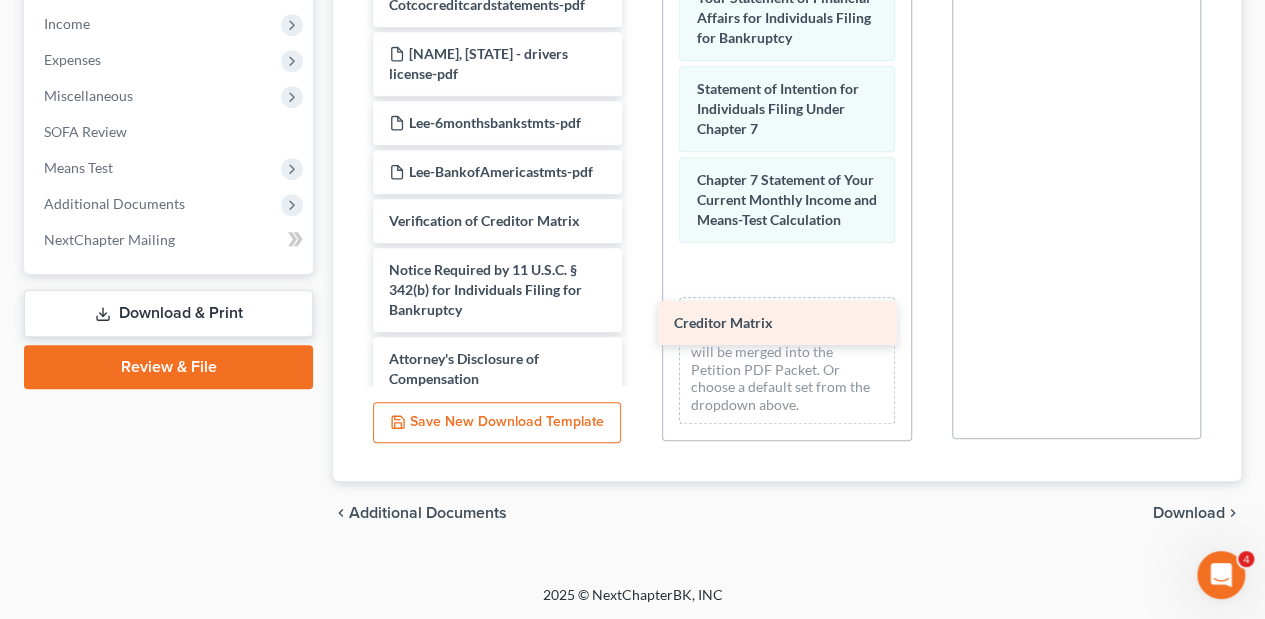 drag, startPoint x: 554, startPoint y: 152, endPoint x: 827, endPoint y: 316, distance: 318.47293 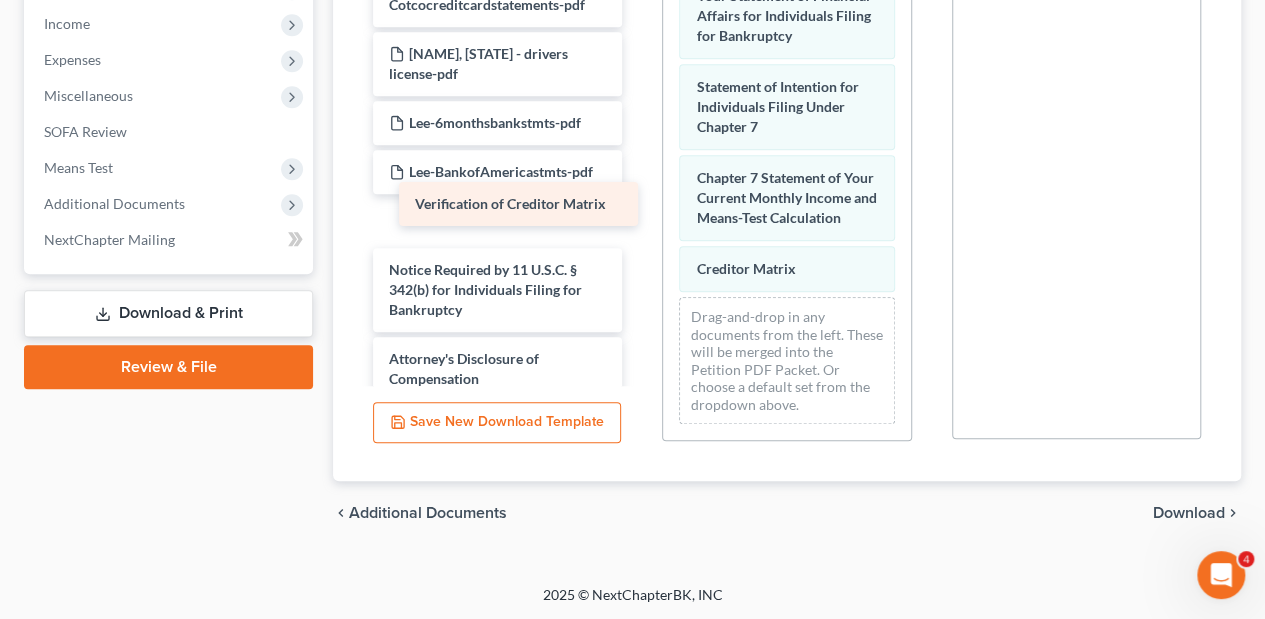 scroll, scrollTop: 368, scrollLeft: 0, axis: vertical 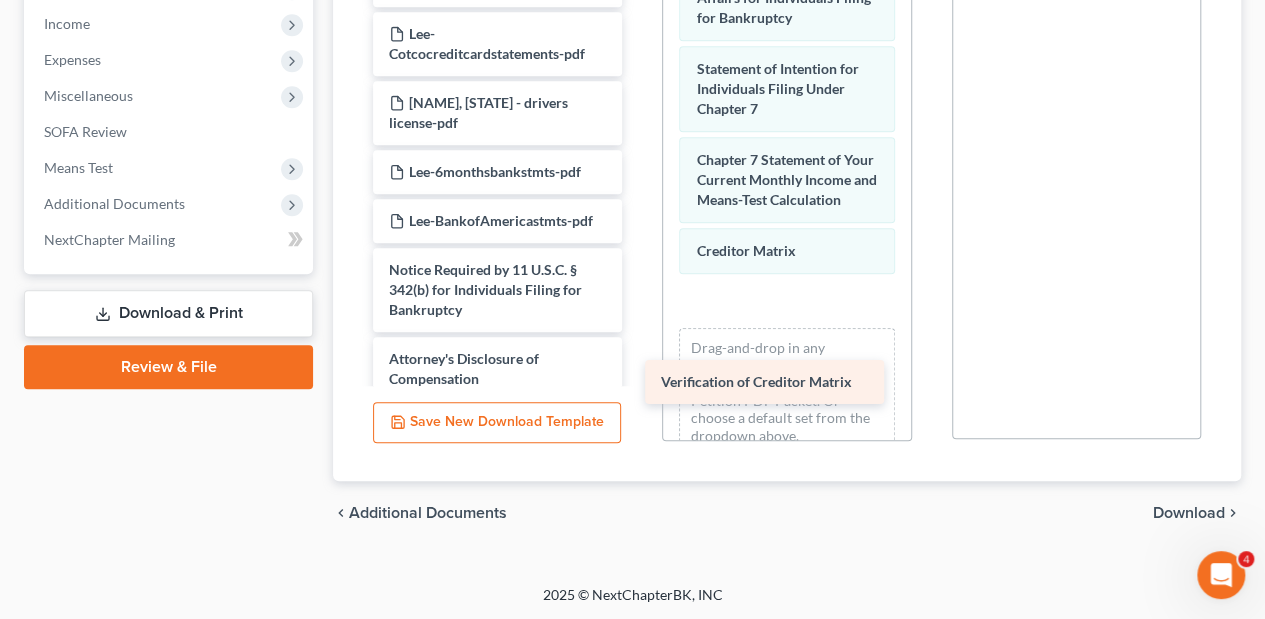 drag, startPoint x: 584, startPoint y: 204, endPoint x: 862, endPoint y: 371, distance: 324.30386 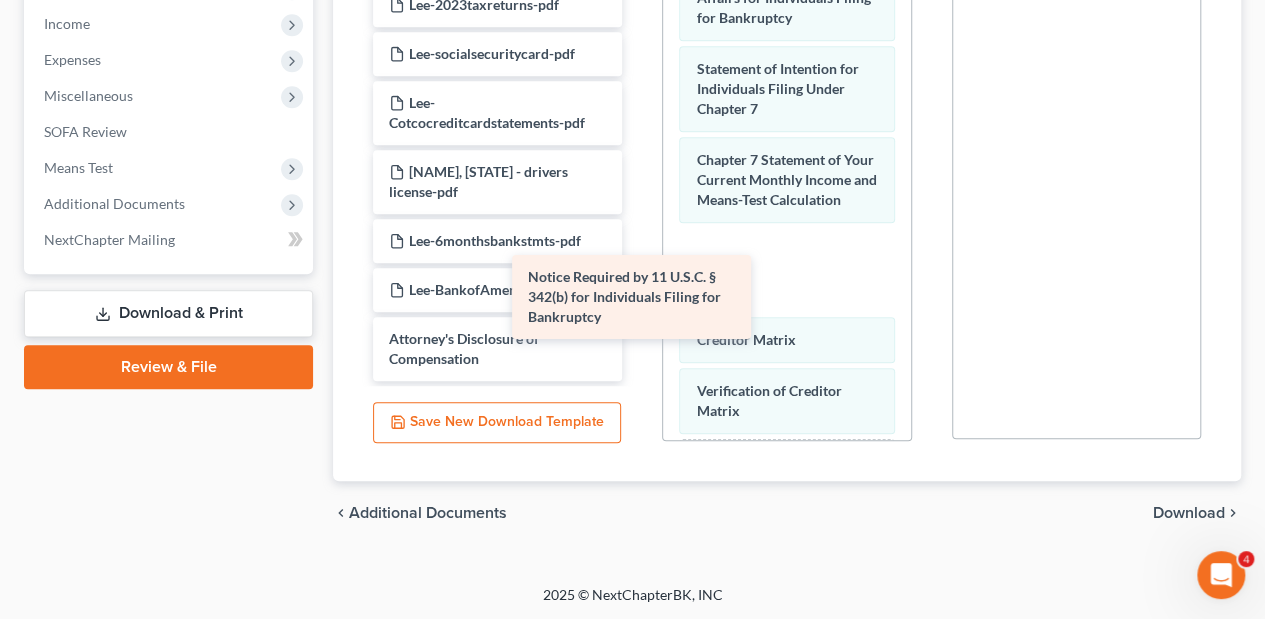 scroll, scrollTop: 279, scrollLeft: 0, axis: vertical 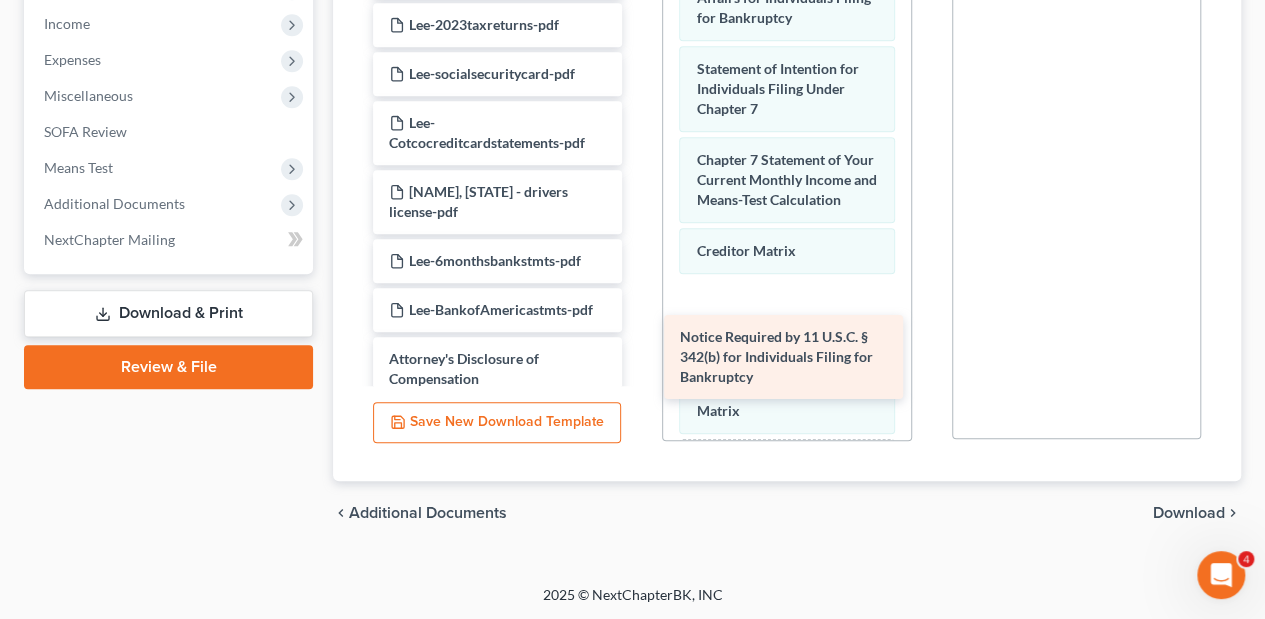 drag, startPoint x: 542, startPoint y: 276, endPoint x: 833, endPoint y: 364, distance: 304.0148 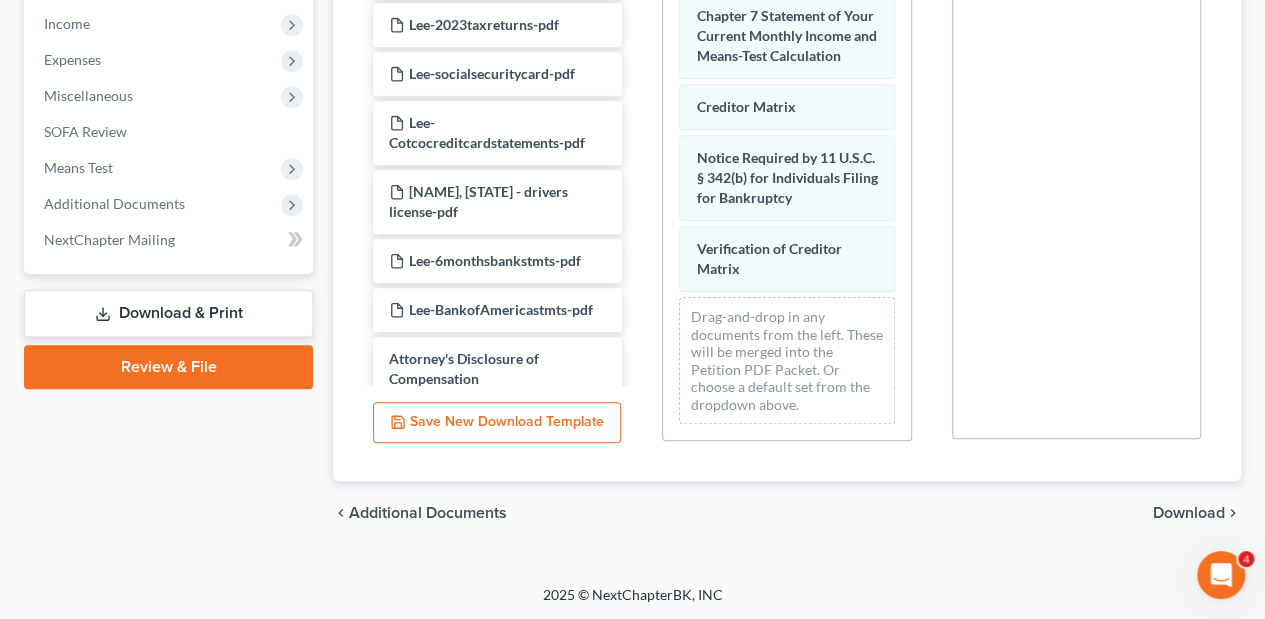 scroll, scrollTop: 965, scrollLeft: 0, axis: vertical 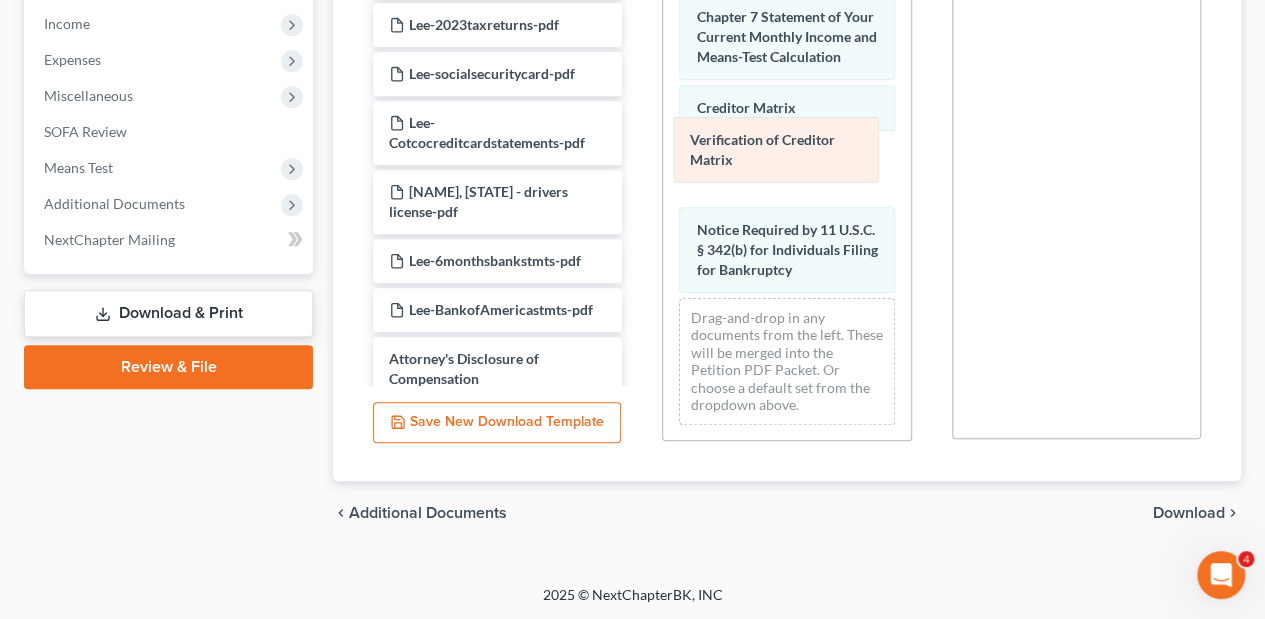 drag, startPoint x: 783, startPoint y: 250, endPoint x: 777, endPoint y: 142, distance: 108.16654 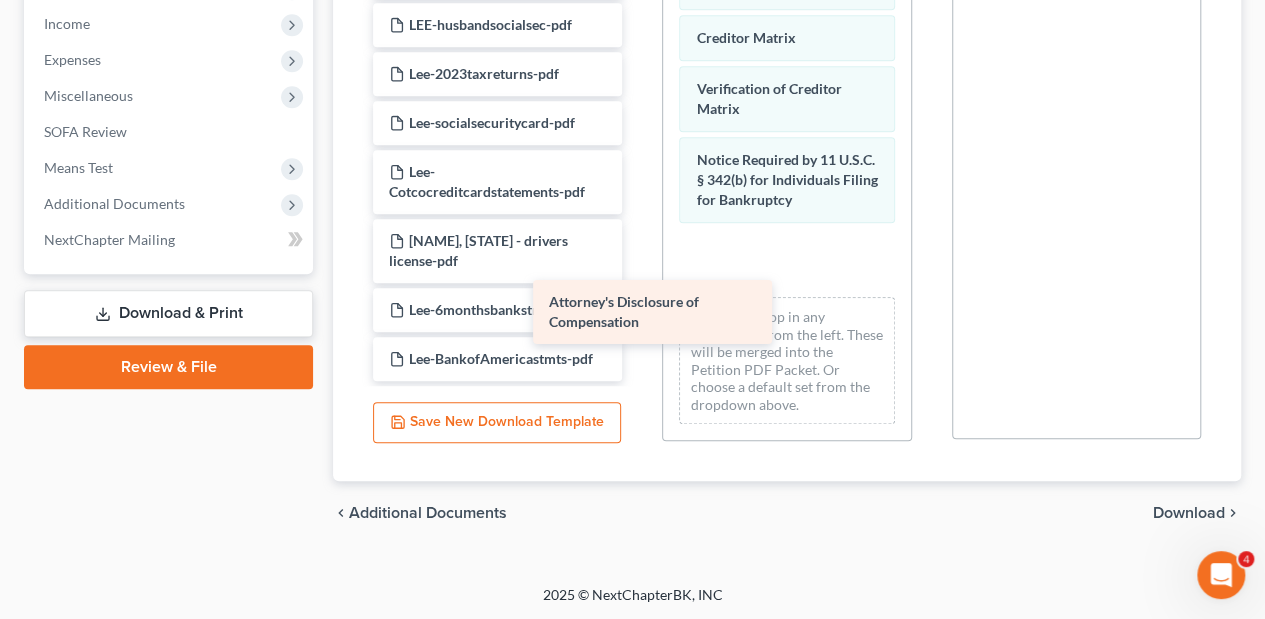 scroll, scrollTop: 210, scrollLeft: 0, axis: vertical 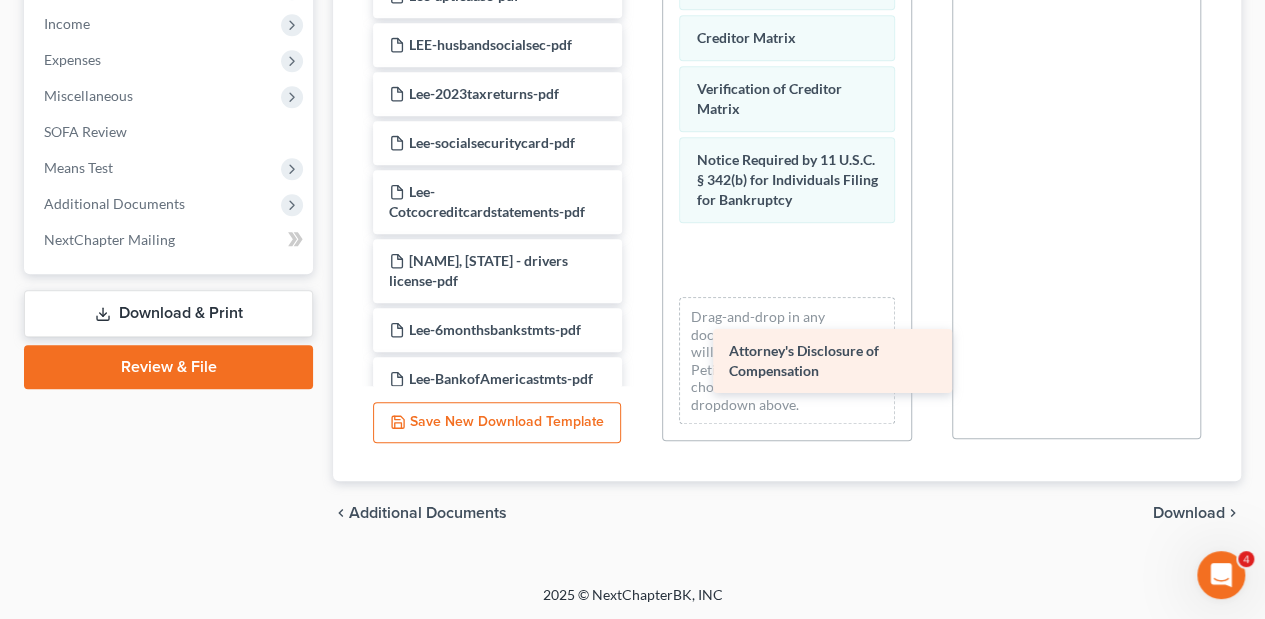 drag, startPoint x: 516, startPoint y: 341, endPoint x: 818, endPoint y: 319, distance: 302.80026 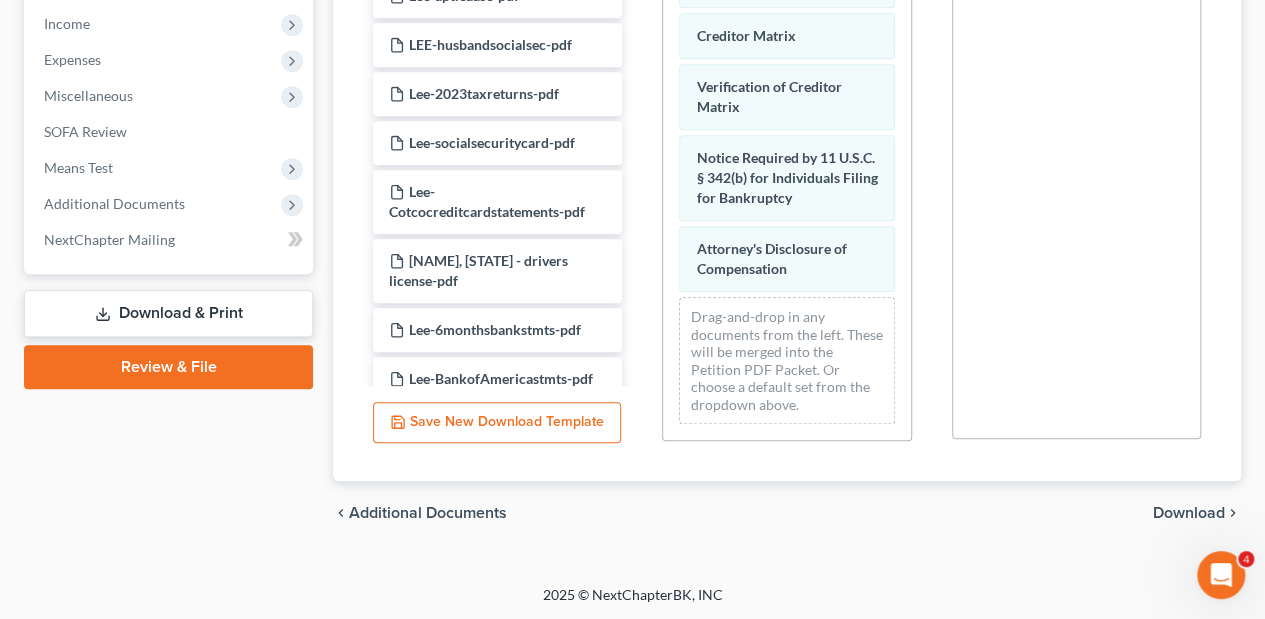 scroll, scrollTop: 1036, scrollLeft: 0, axis: vertical 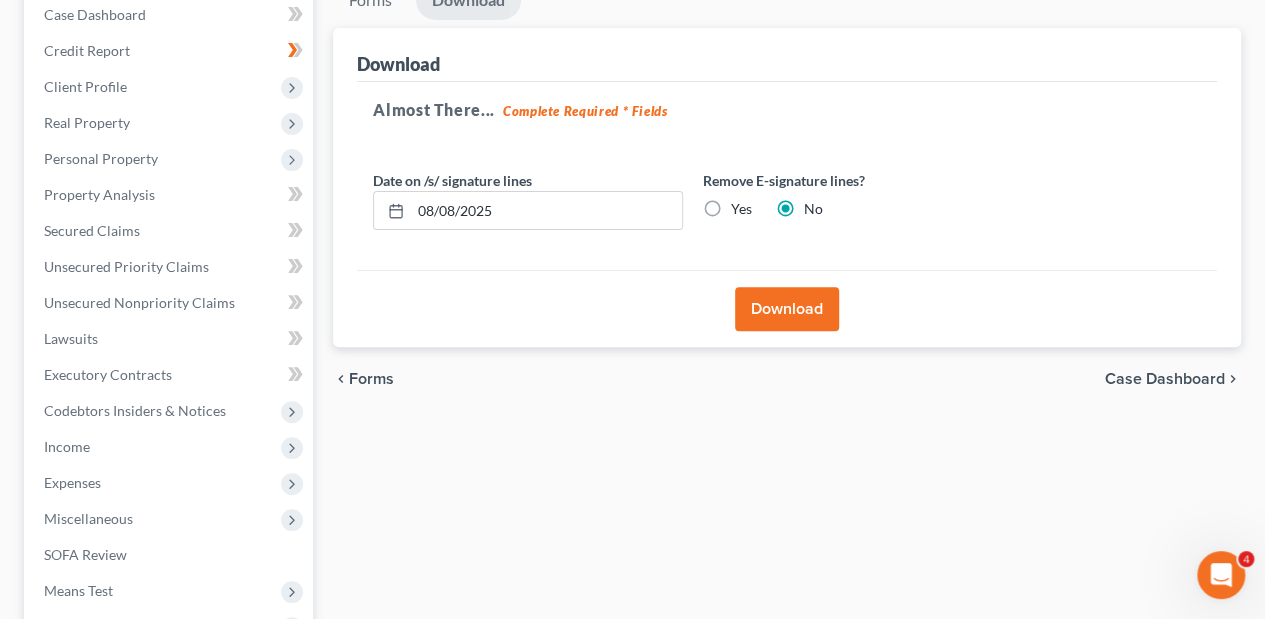 click on "Download" at bounding box center [787, 309] 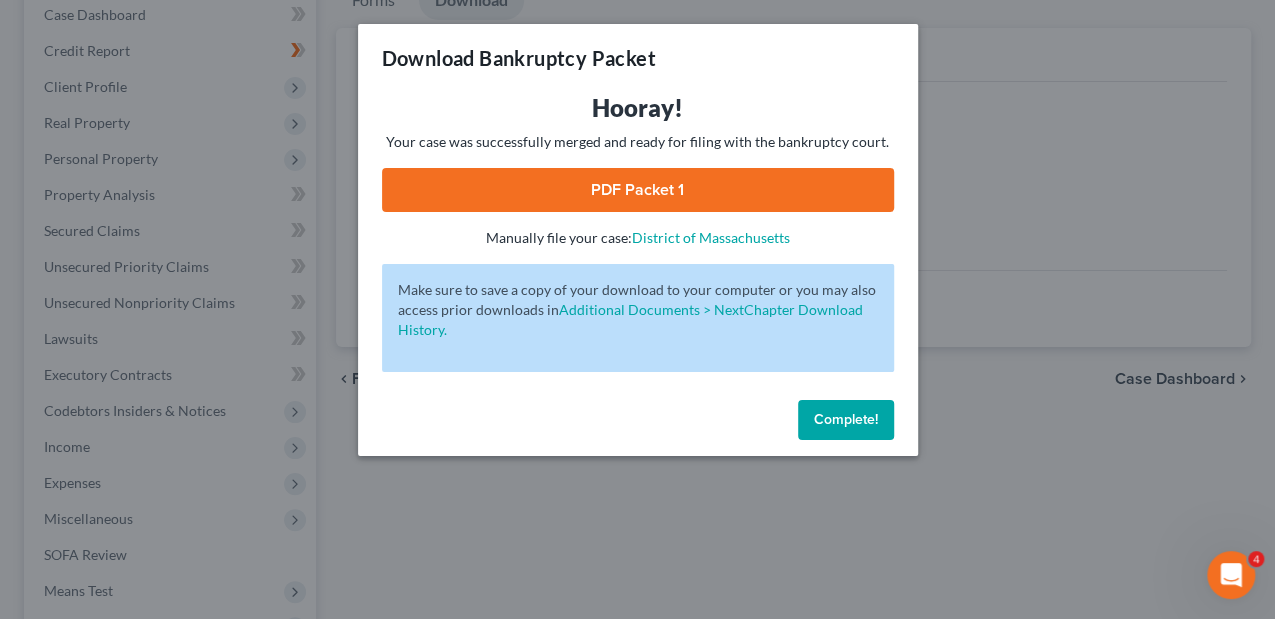 click on "PDF Packet 1" at bounding box center [638, 190] 